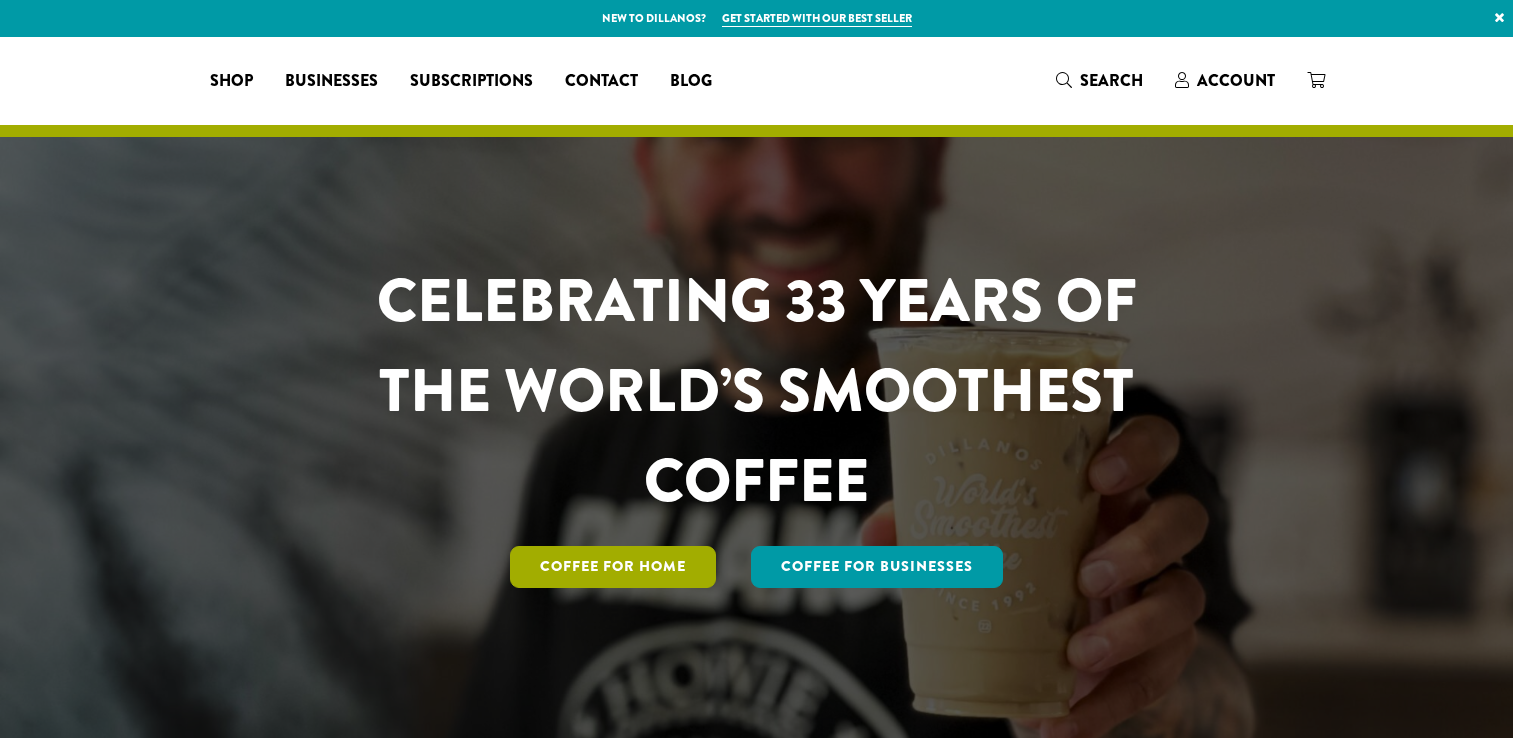 click on "Coffee for Home" at bounding box center (613, 567) 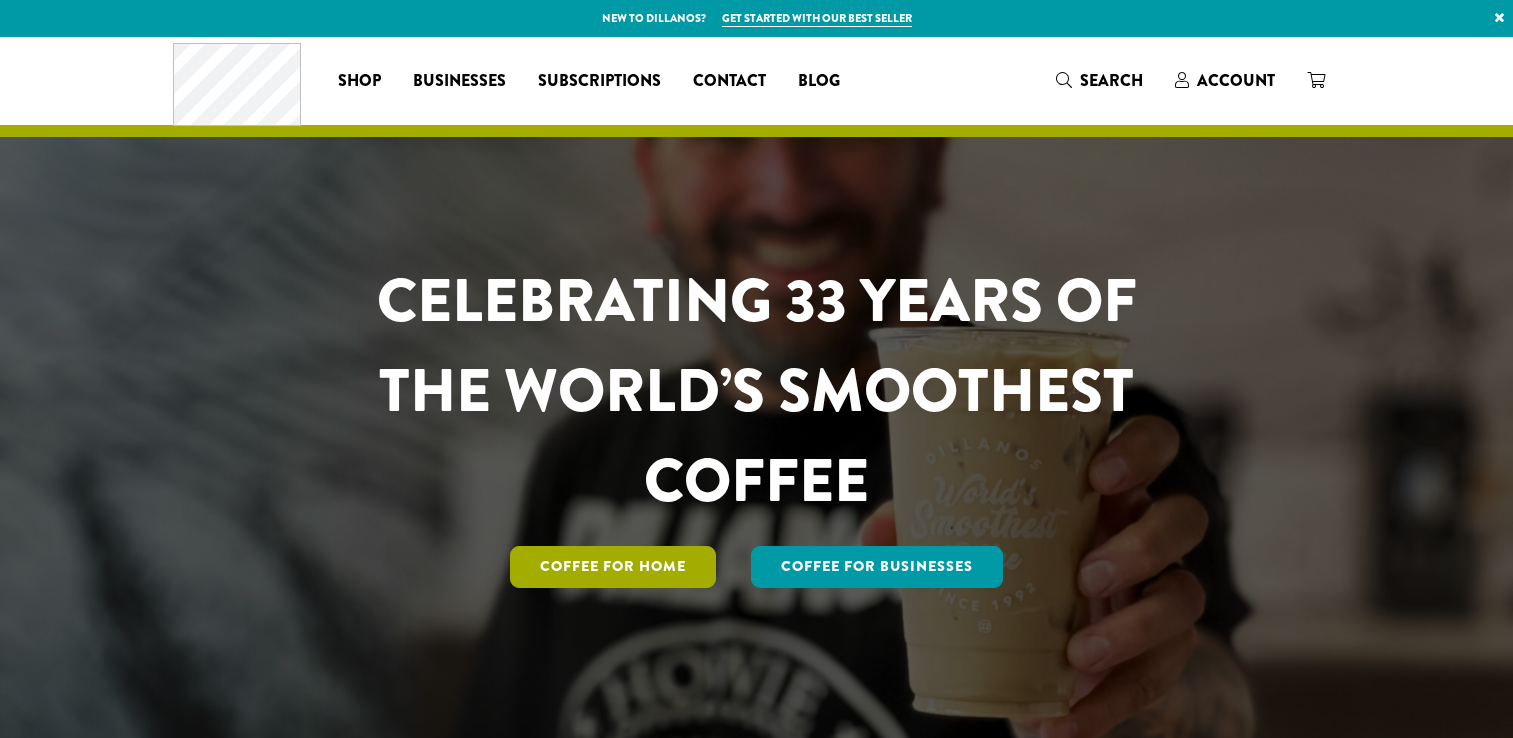 scroll, scrollTop: 0, scrollLeft: 0, axis: both 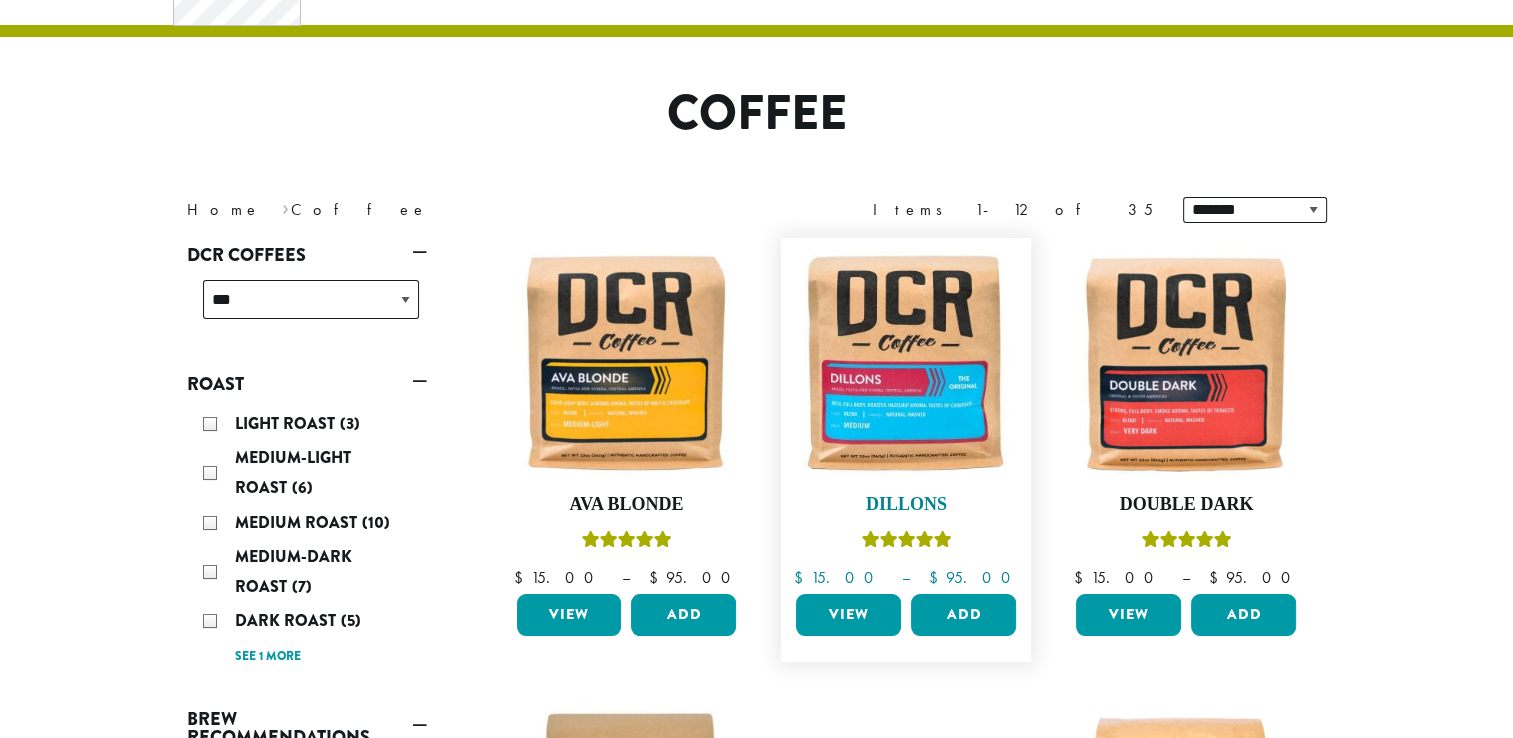 click at bounding box center (906, 363) 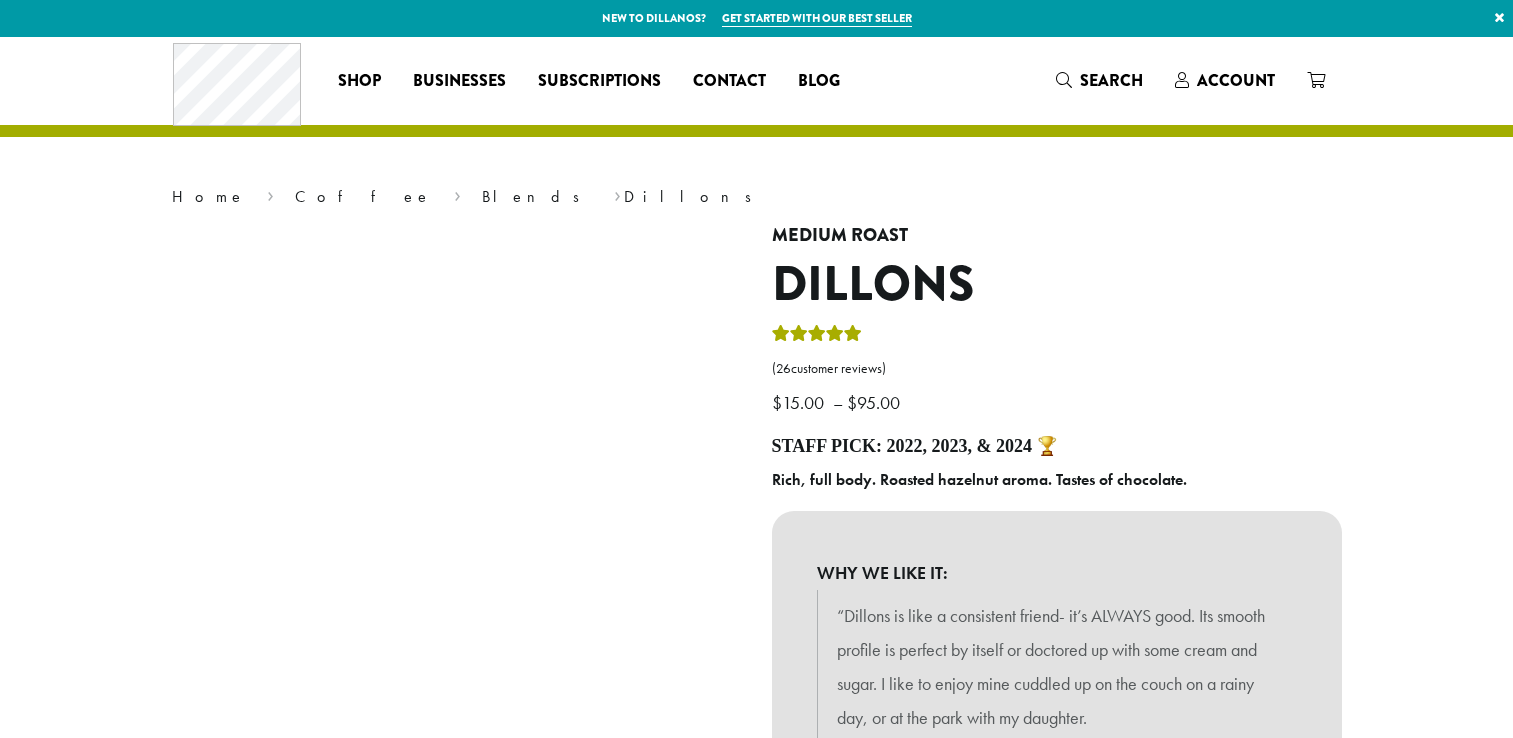 scroll, scrollTop: 0, scrollLeft: 0, axis: both 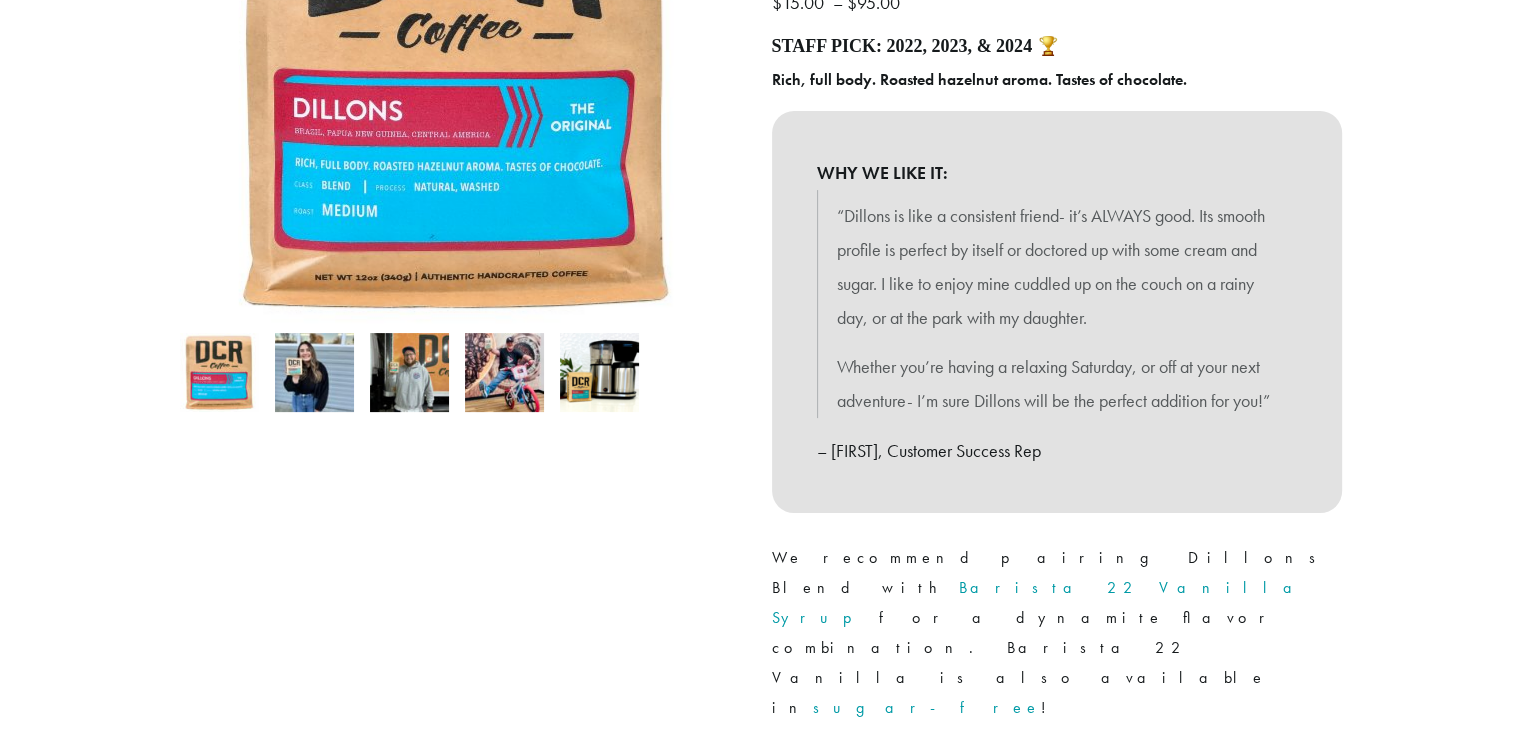 click on "Select" 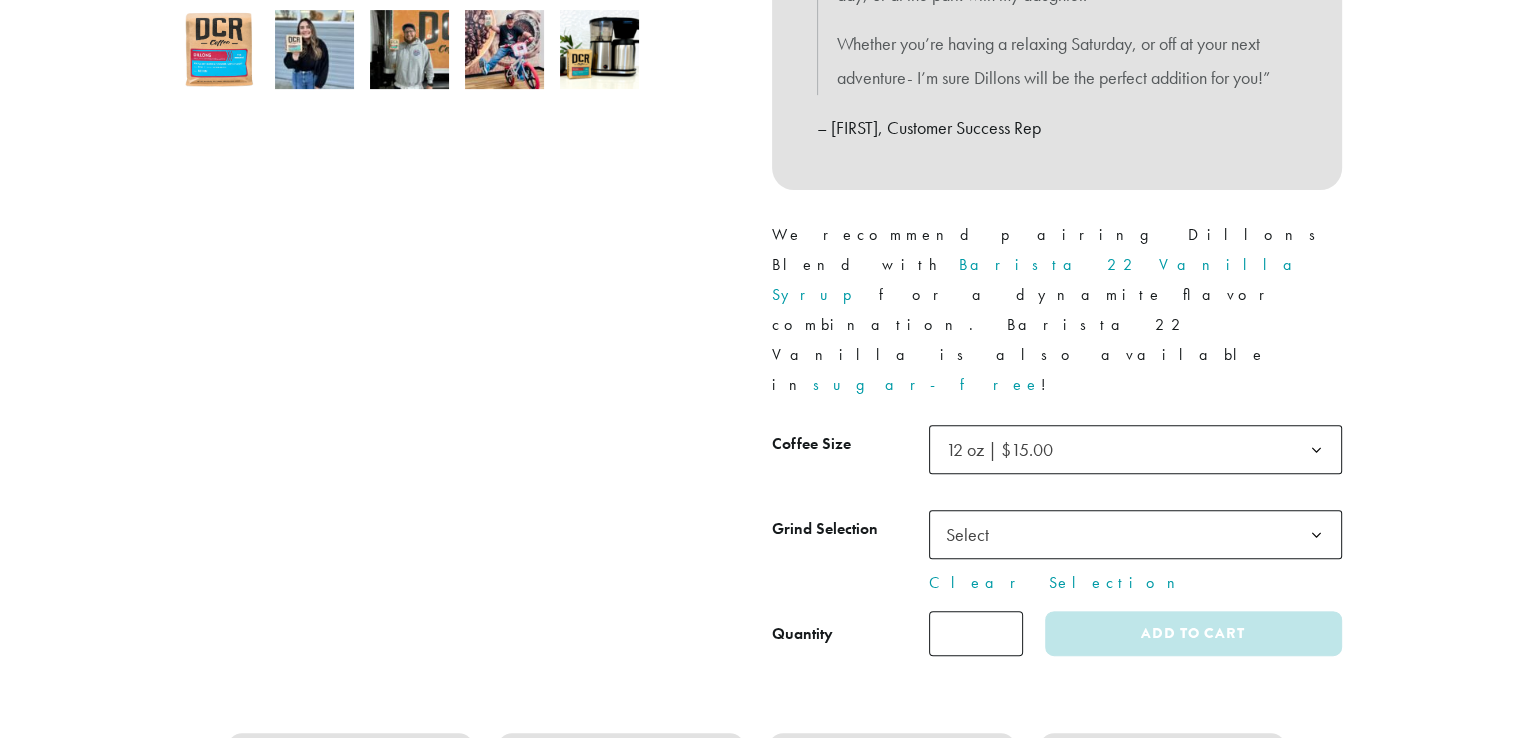 scroll, scrollTop: 700, scrollLeft: 0, axis: vertical 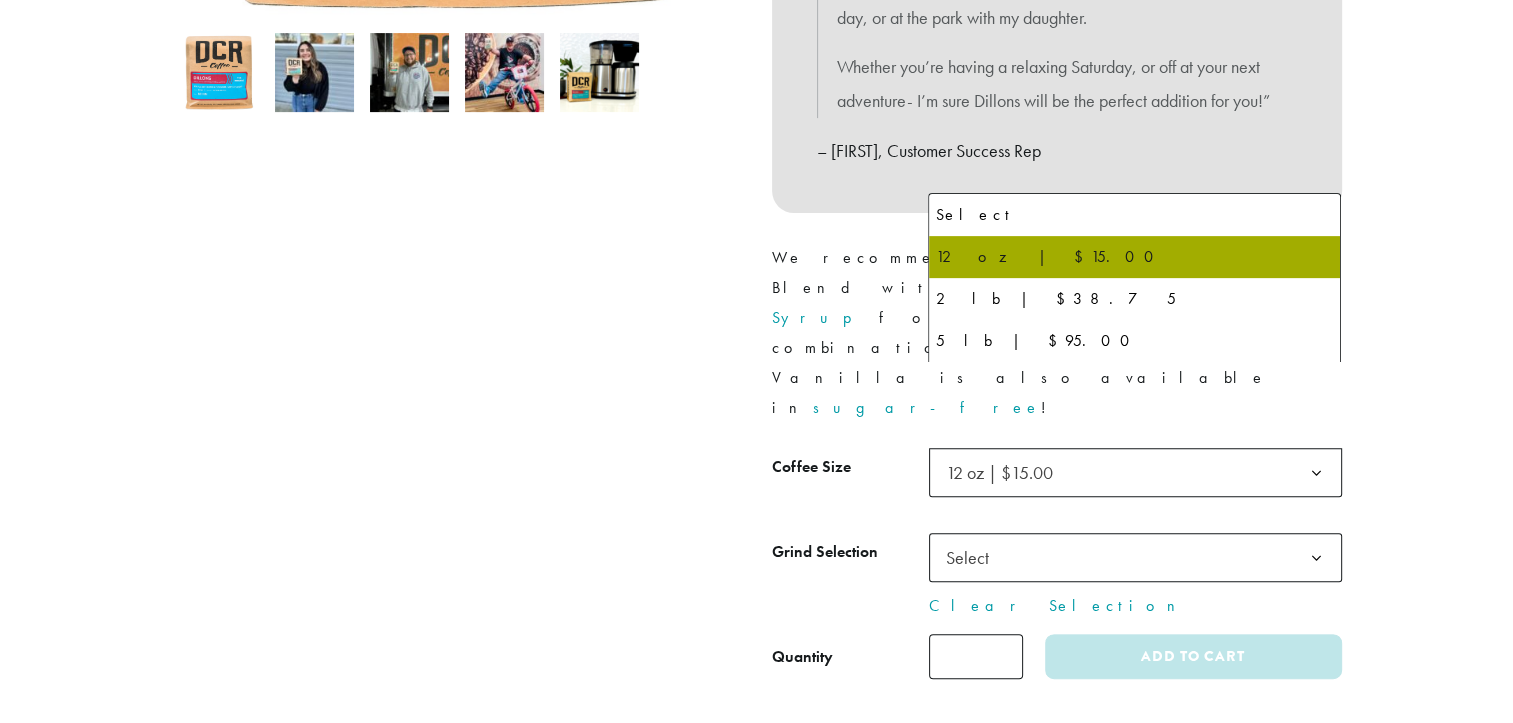 click on "12 oz | $15.00" 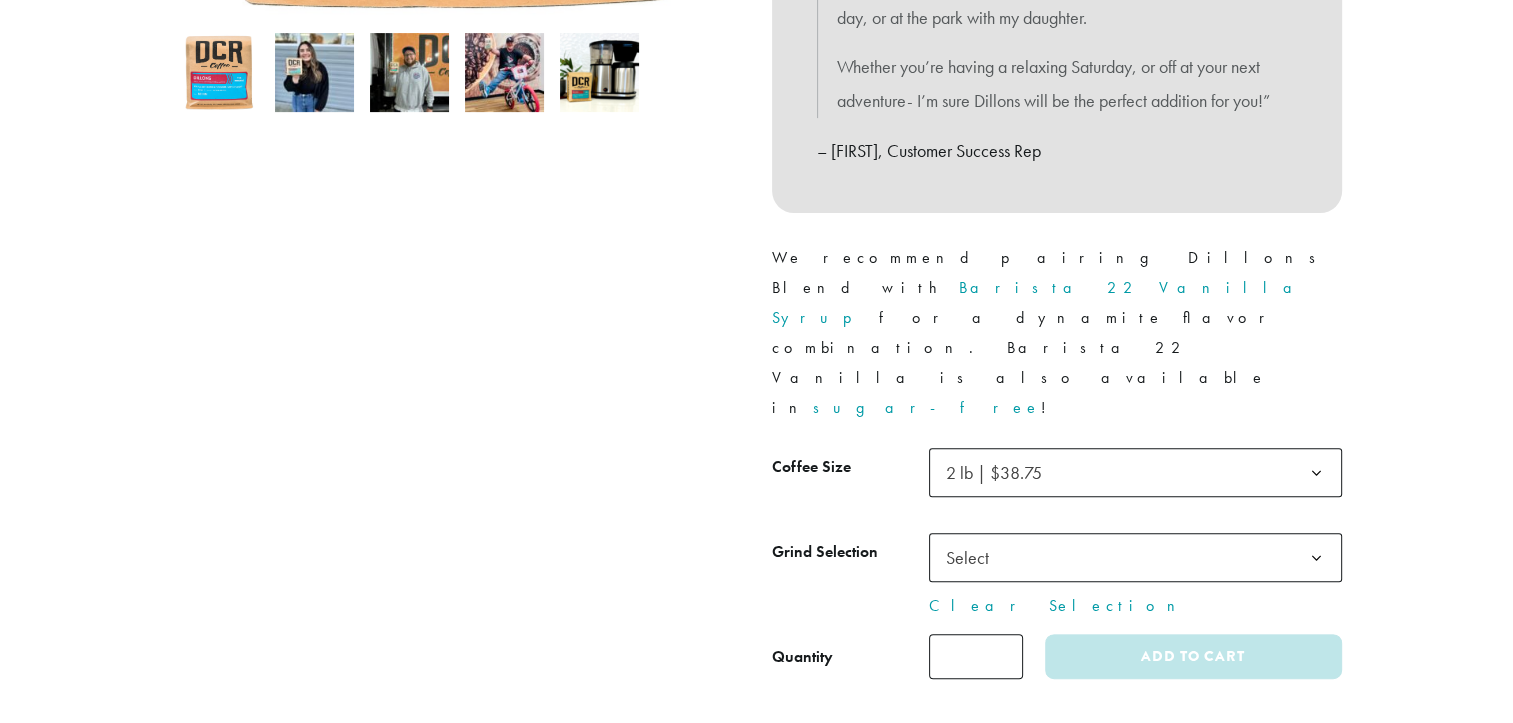 click on "Select" 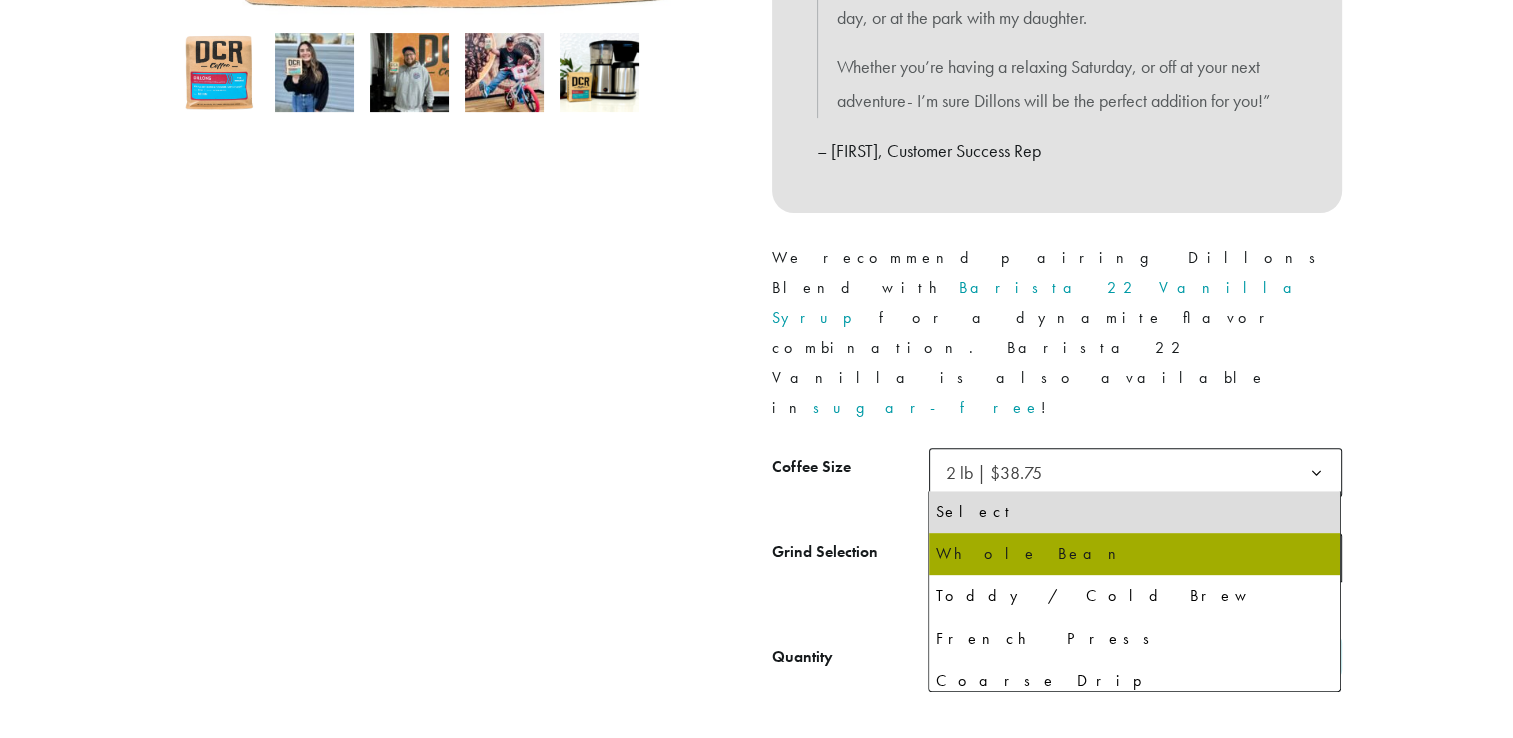 select on "**********" 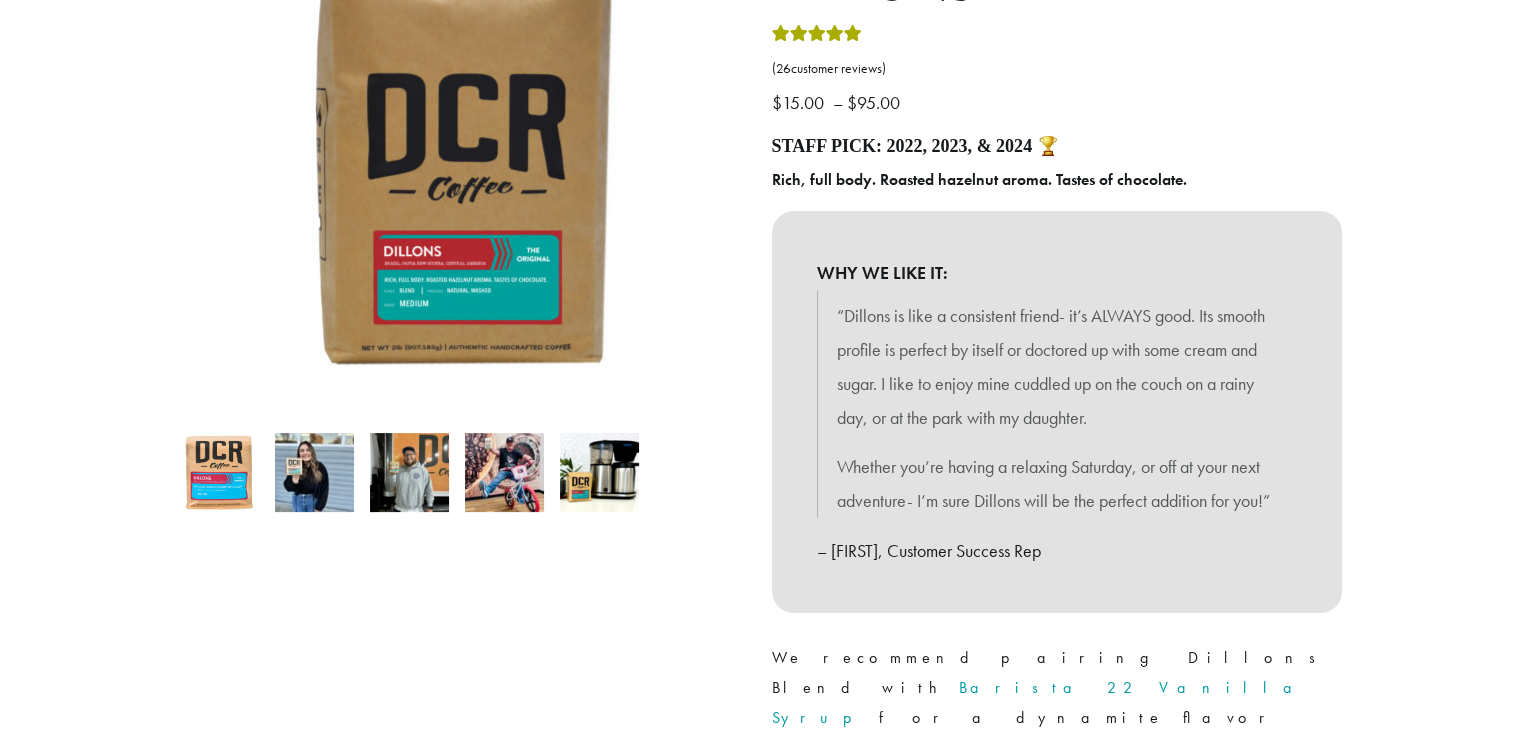 scroll, scrollTop: 500, scrollLeft: 0, axis: vertical 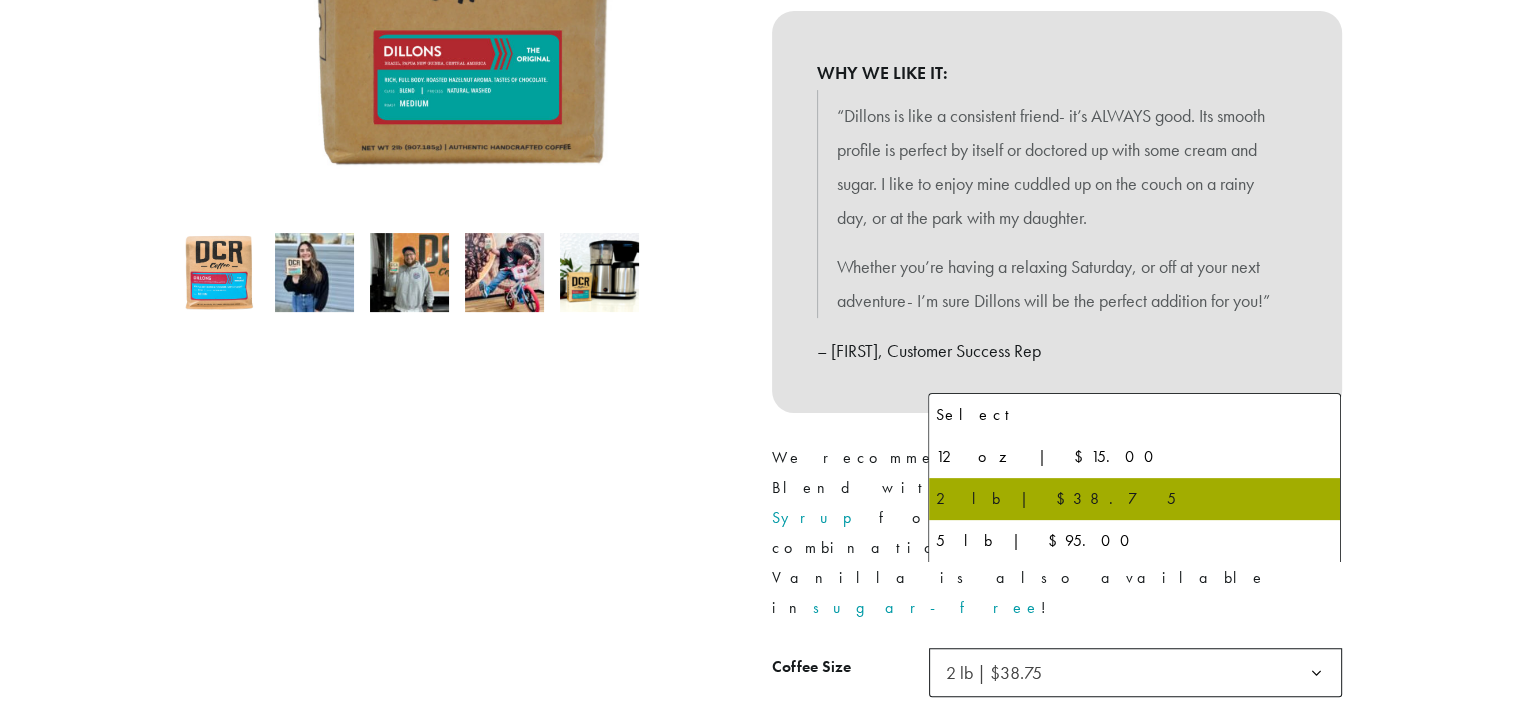 click on "2 lb | $38.75" 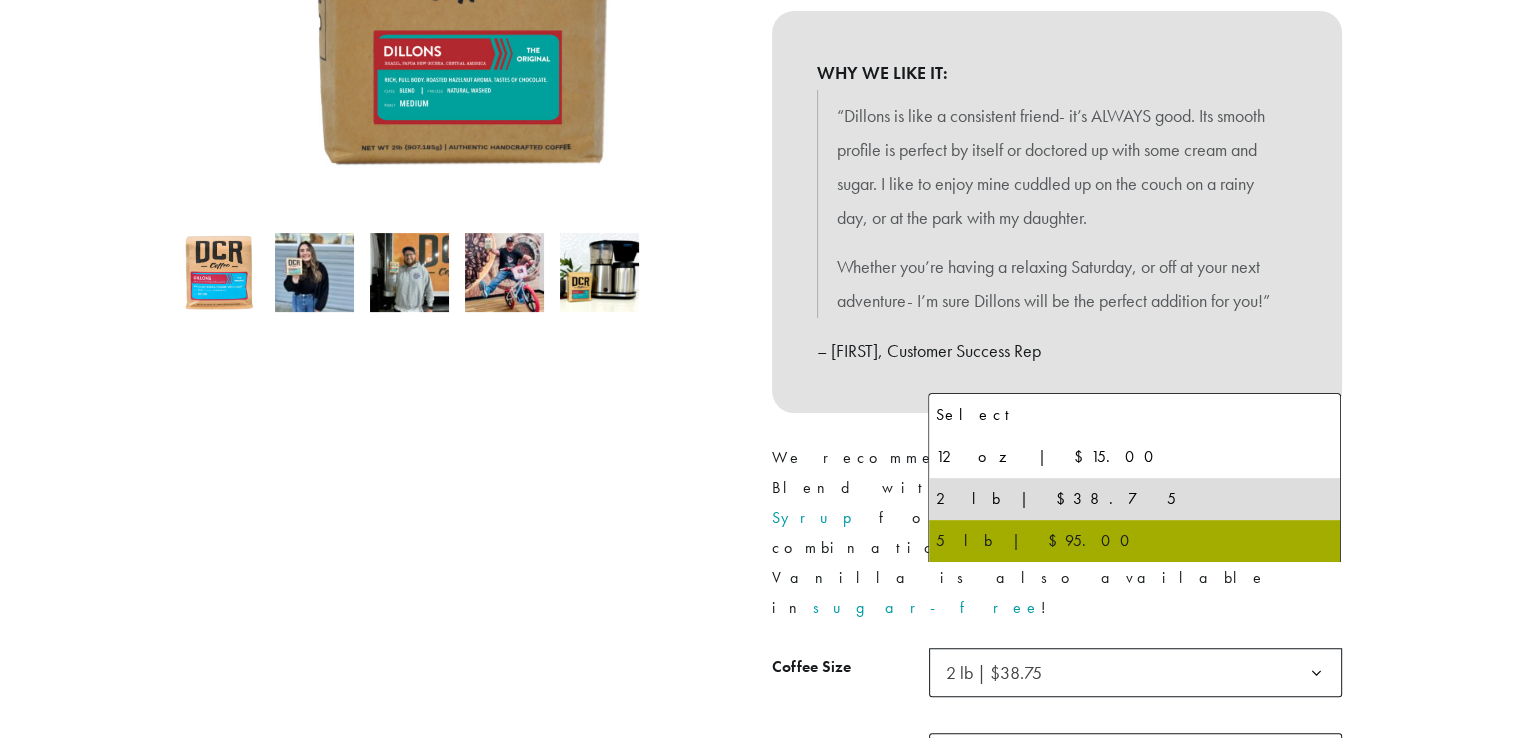 click at bounding box center (457, 330) 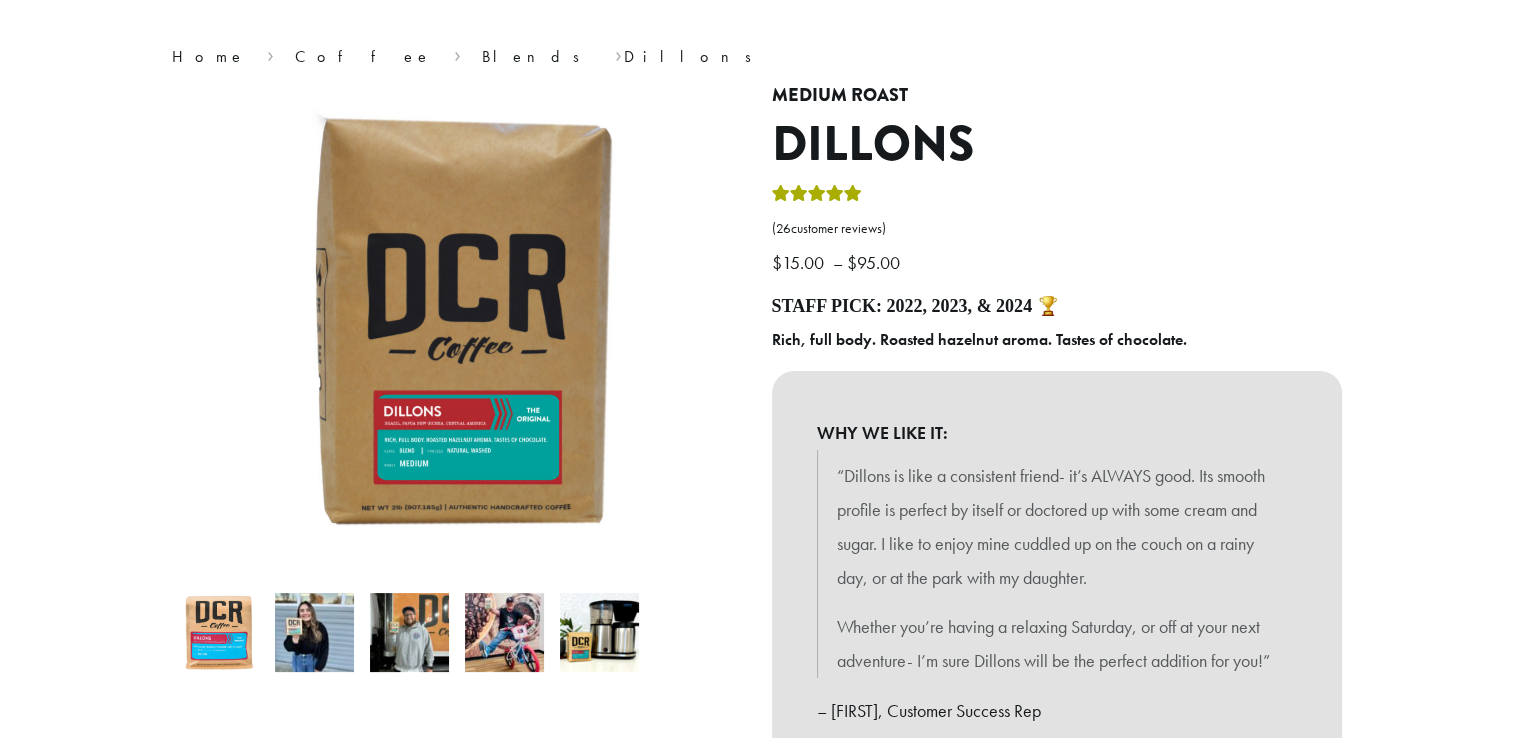 scroll, scrollTop: 0, scrollLeft: 0, axis: both 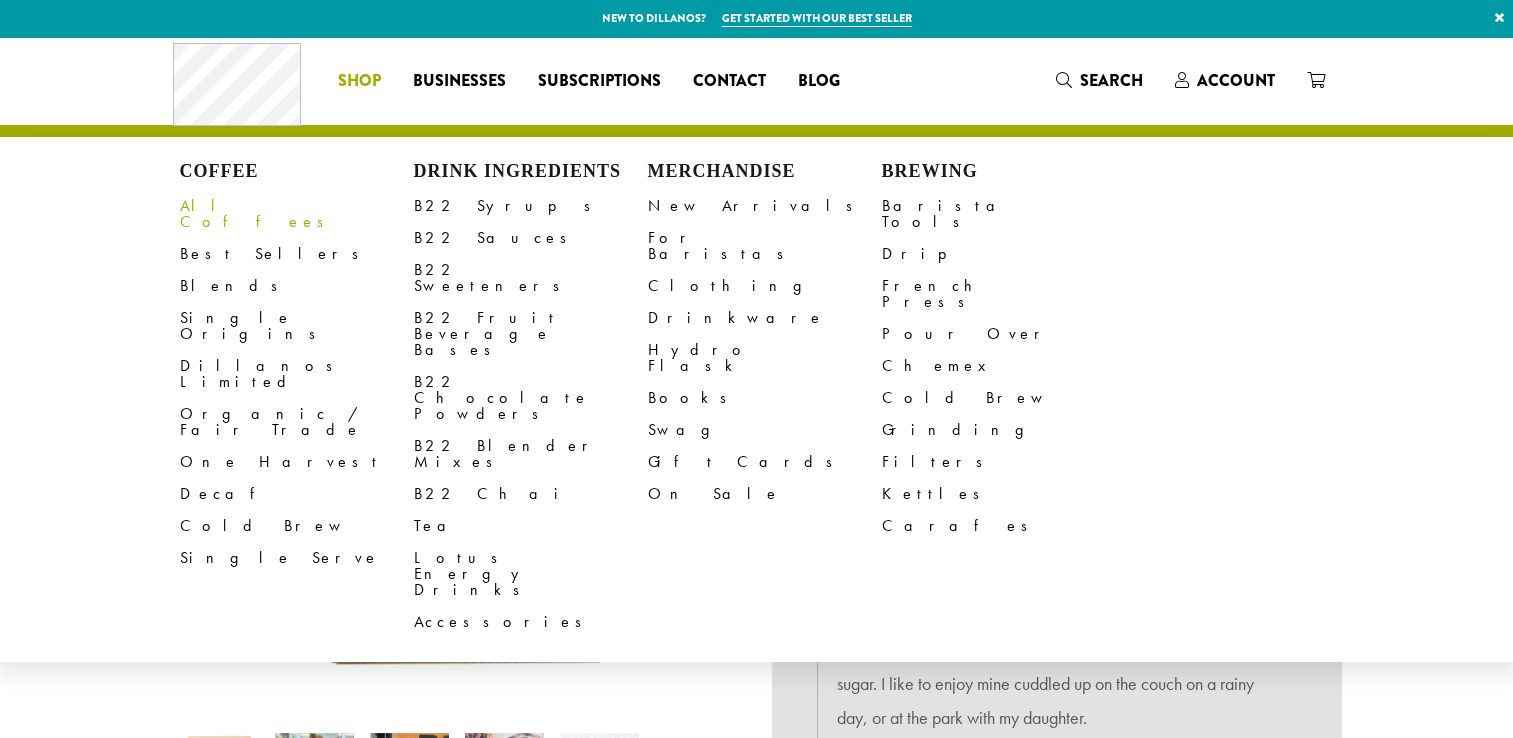 click on "All Coffees" at bounding box center (297, 214) 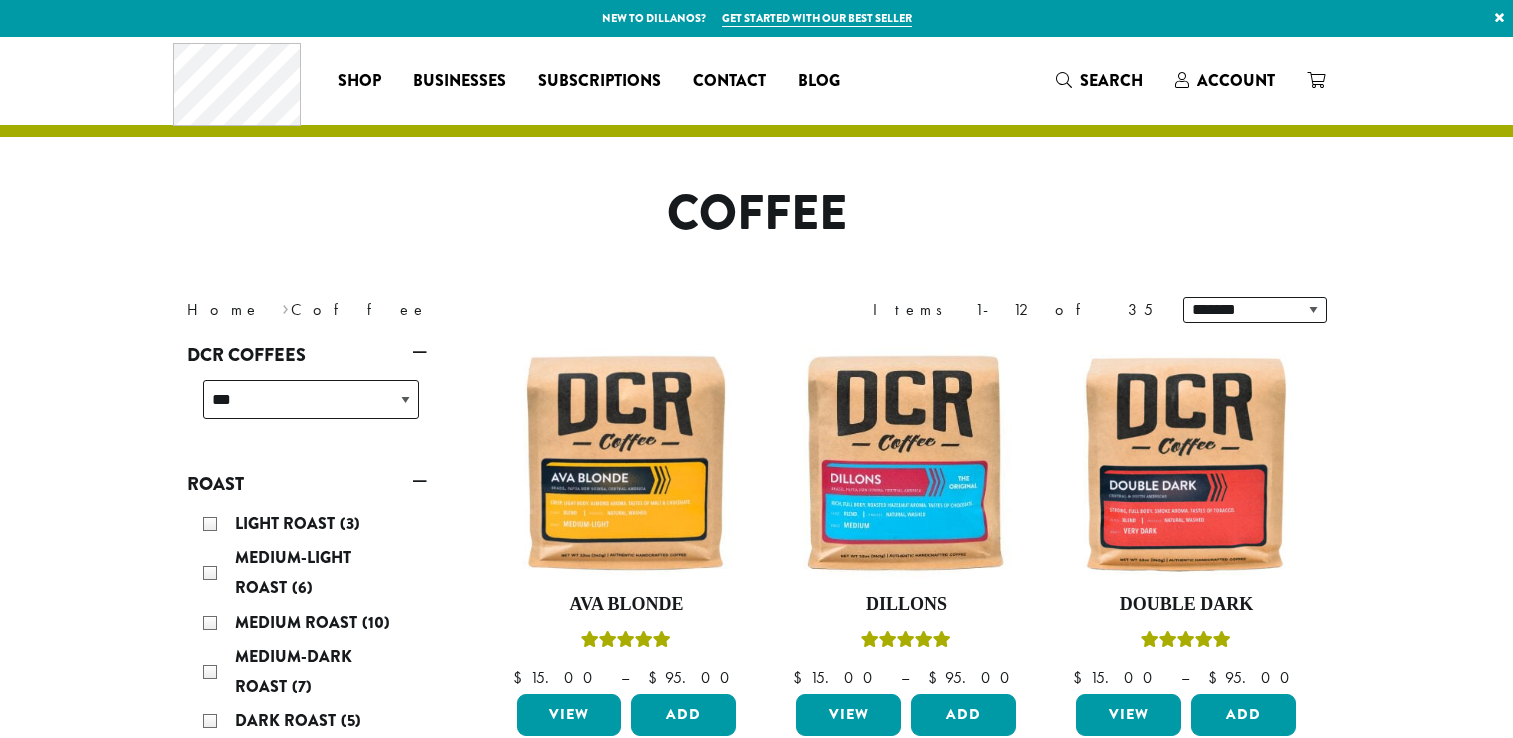 scroll, scrollTop: 0, scrollLeft: 0, axis: both 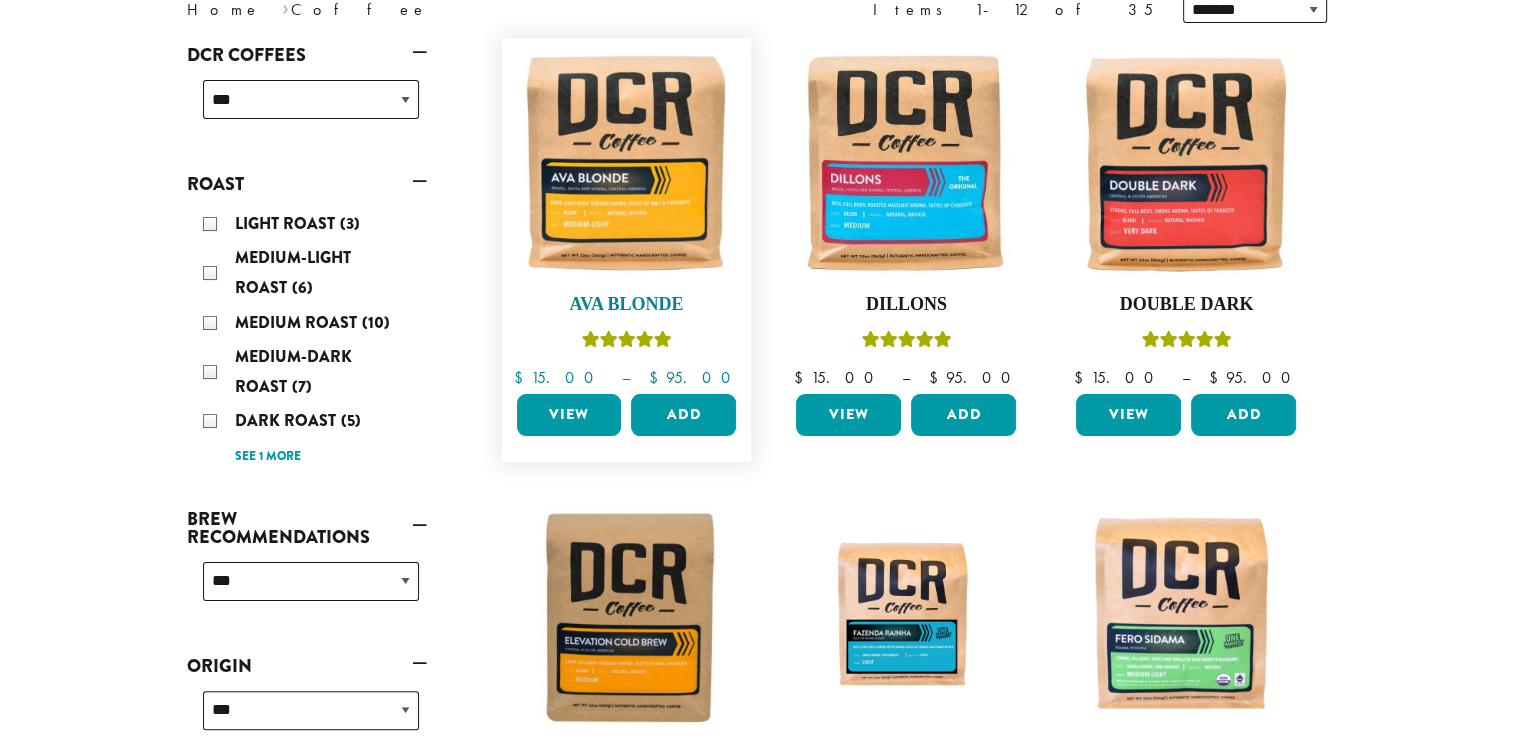 click at bounding box center (626, 163) 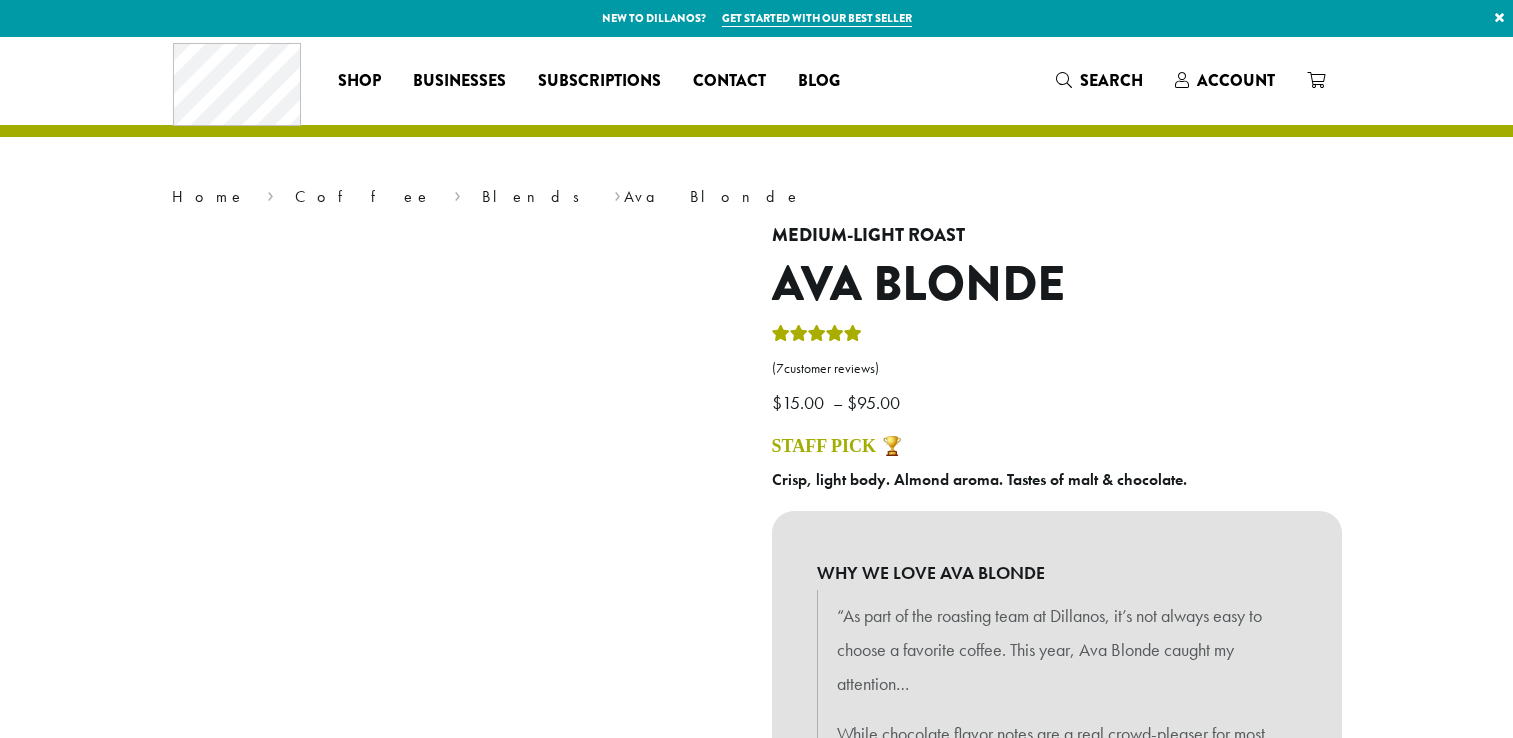 scroll, scrollTop: 0, scrollLeft: 0, axis: both 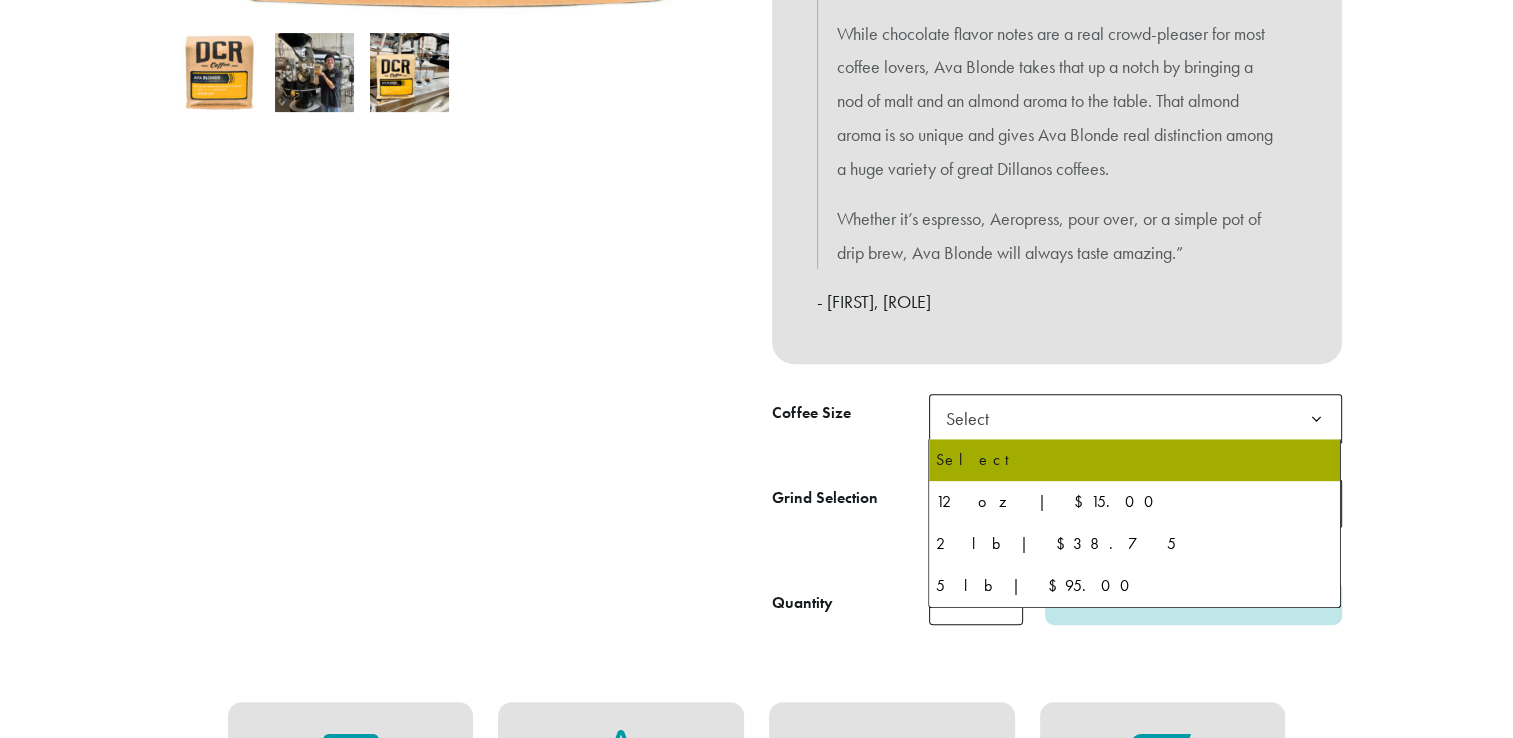click on "Select" 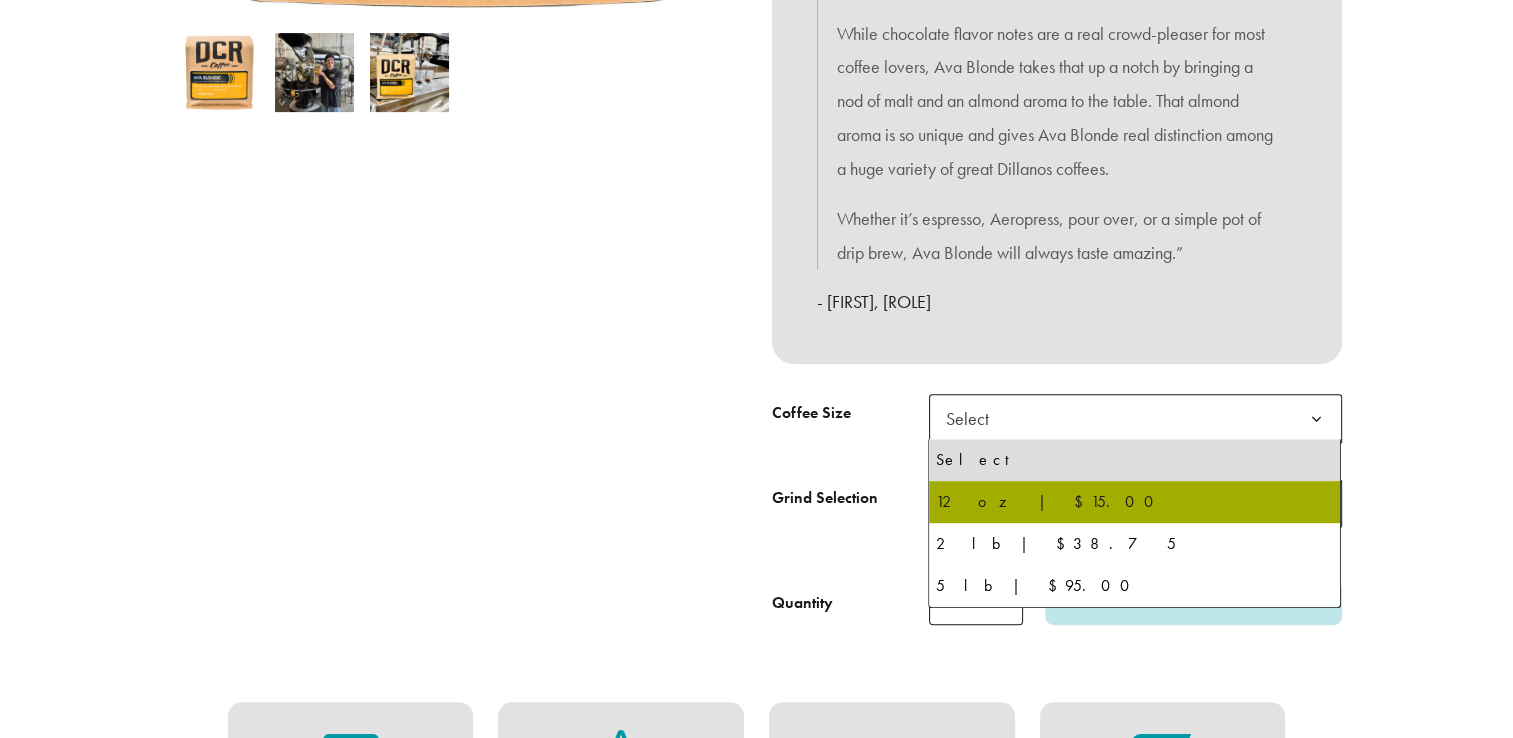 select on "*********" 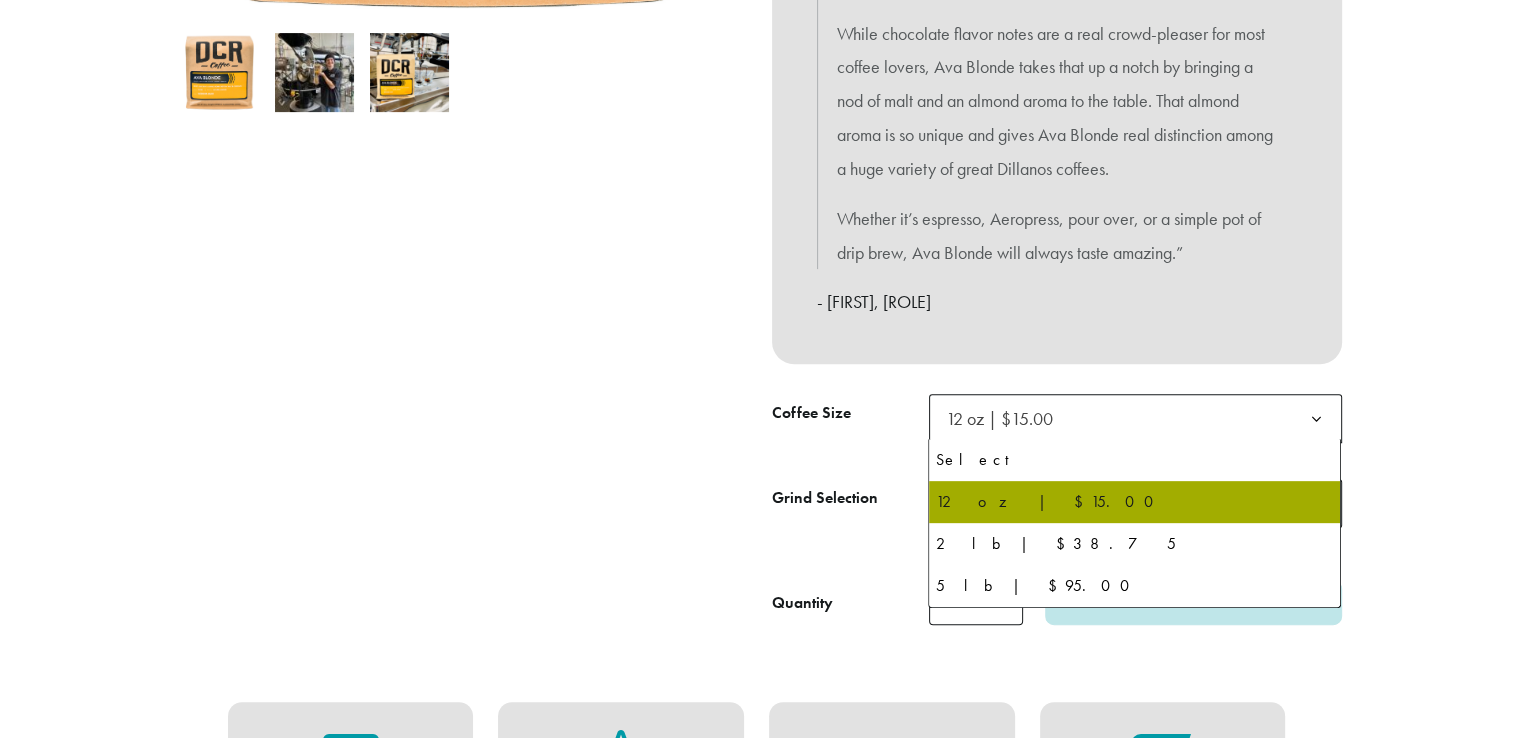 click on "12 oz | $15.00" 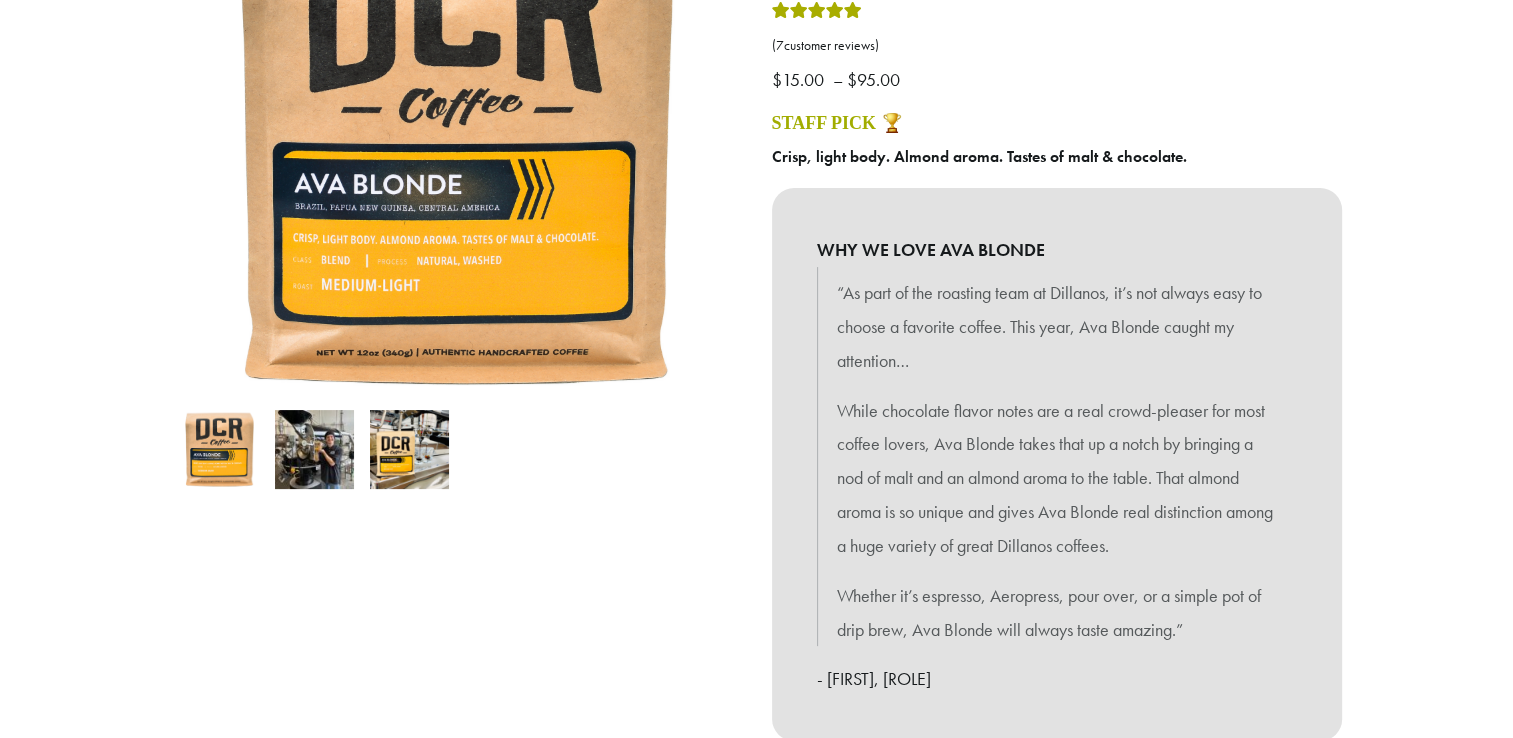 scroll, scrollTop: 0, scrollLeft: 0, axis: both 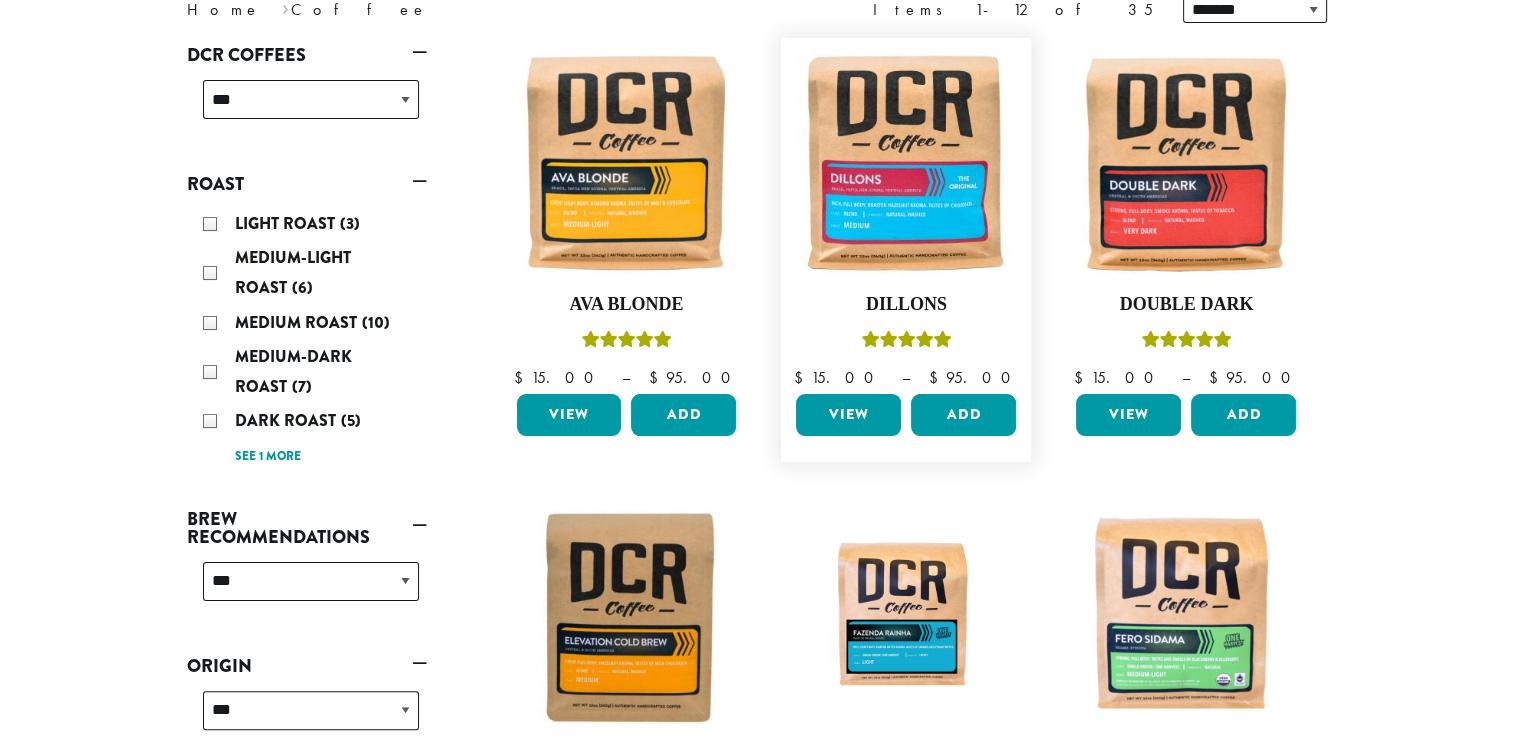 click on "View" at bounding box center (848, 415) 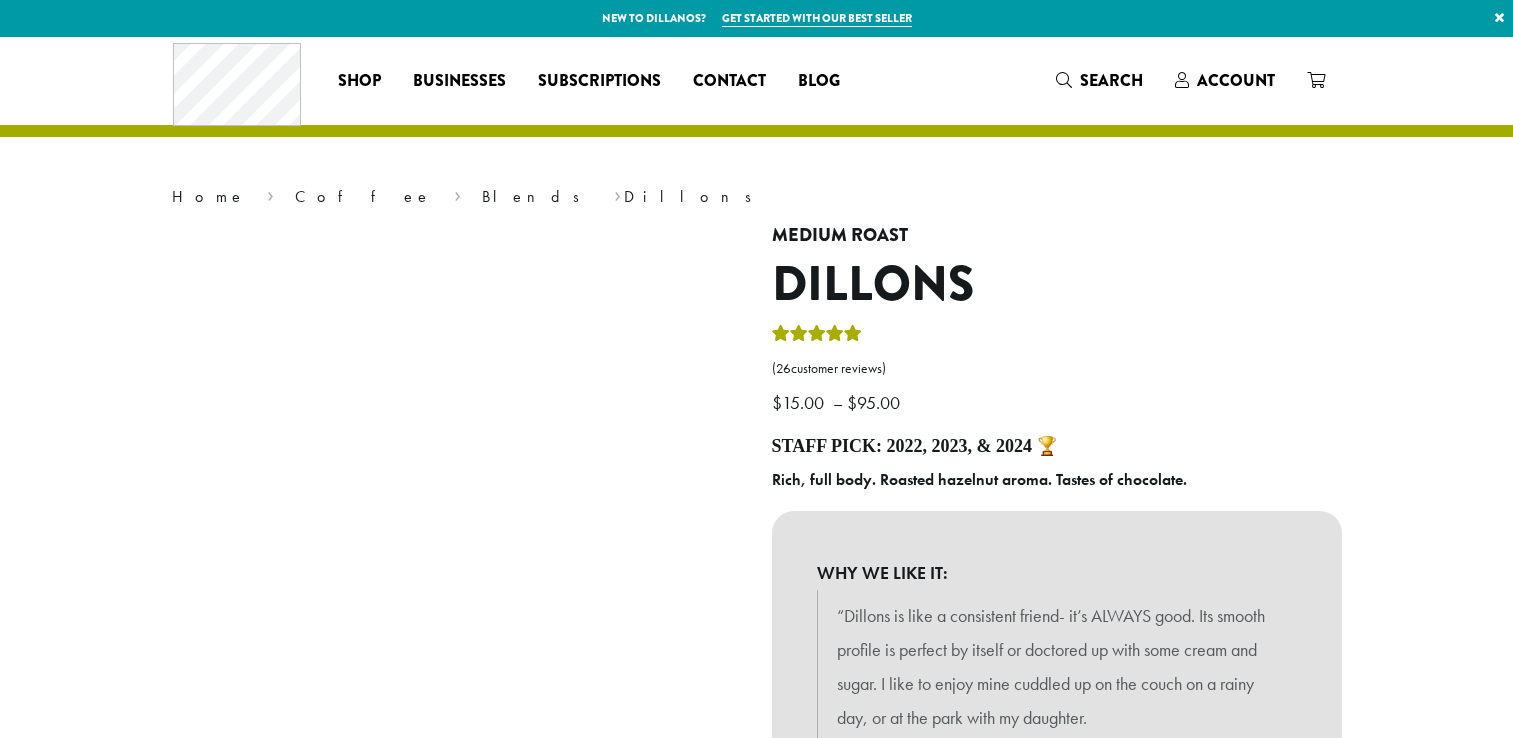 scroll, scrollTop: 0, scrollLeft: 0, axis: both 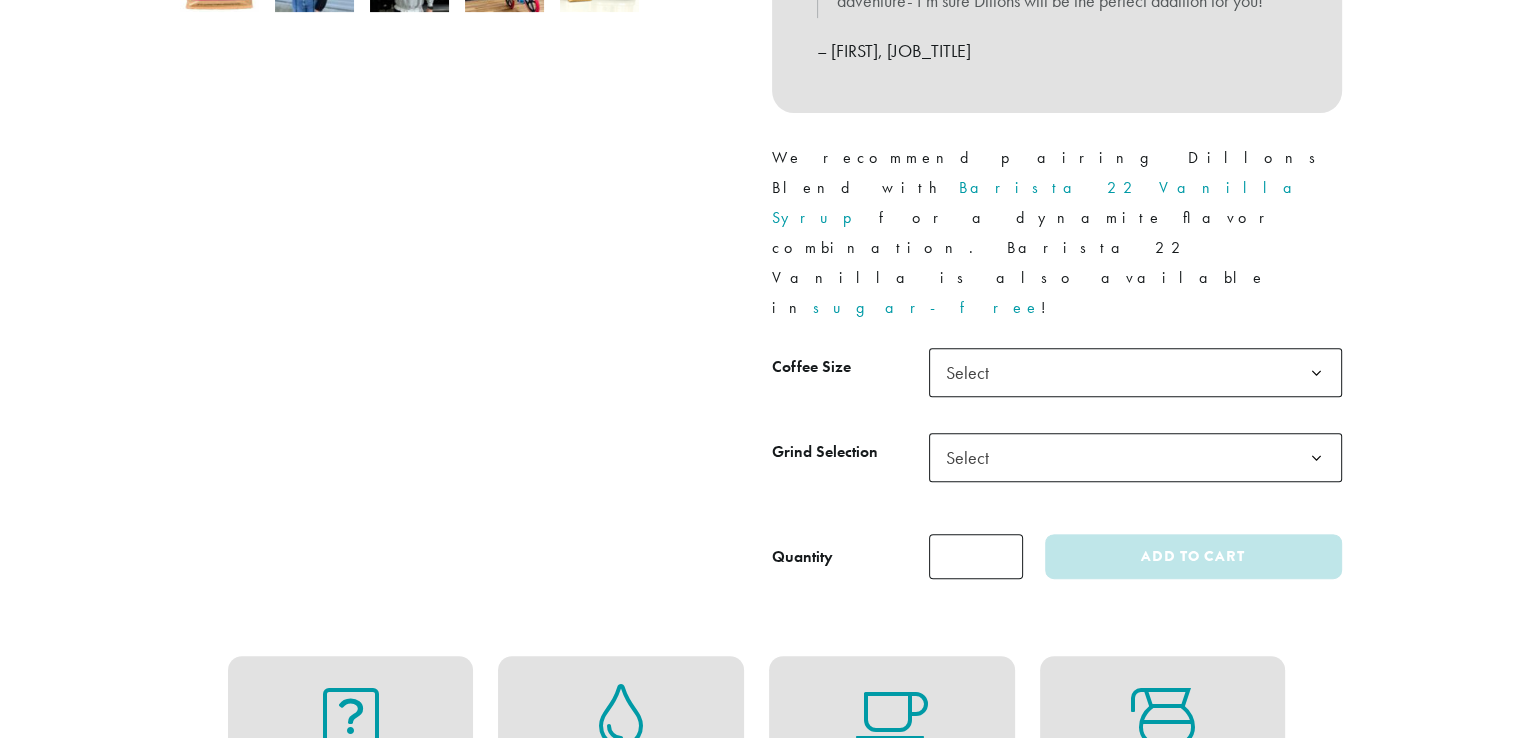 click on "Select" 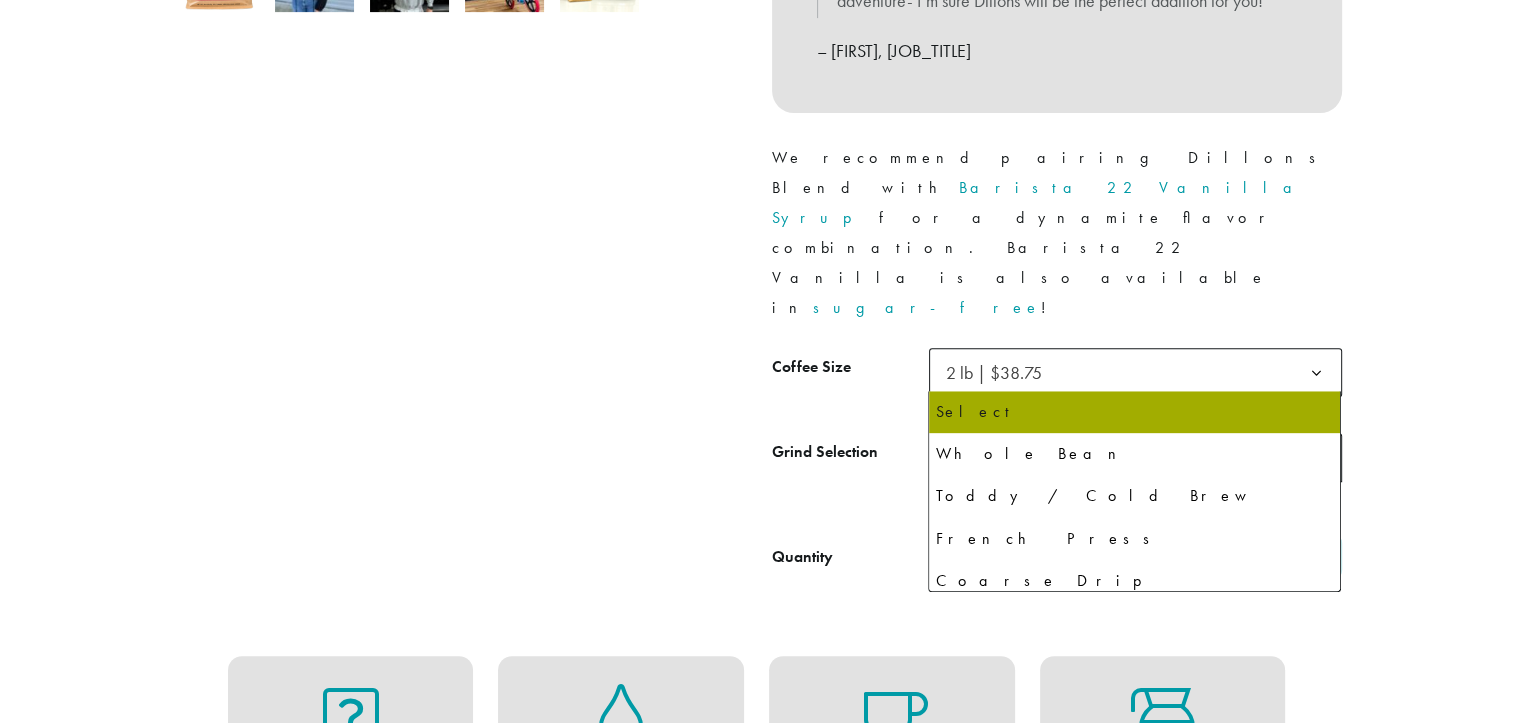 click on "Select" 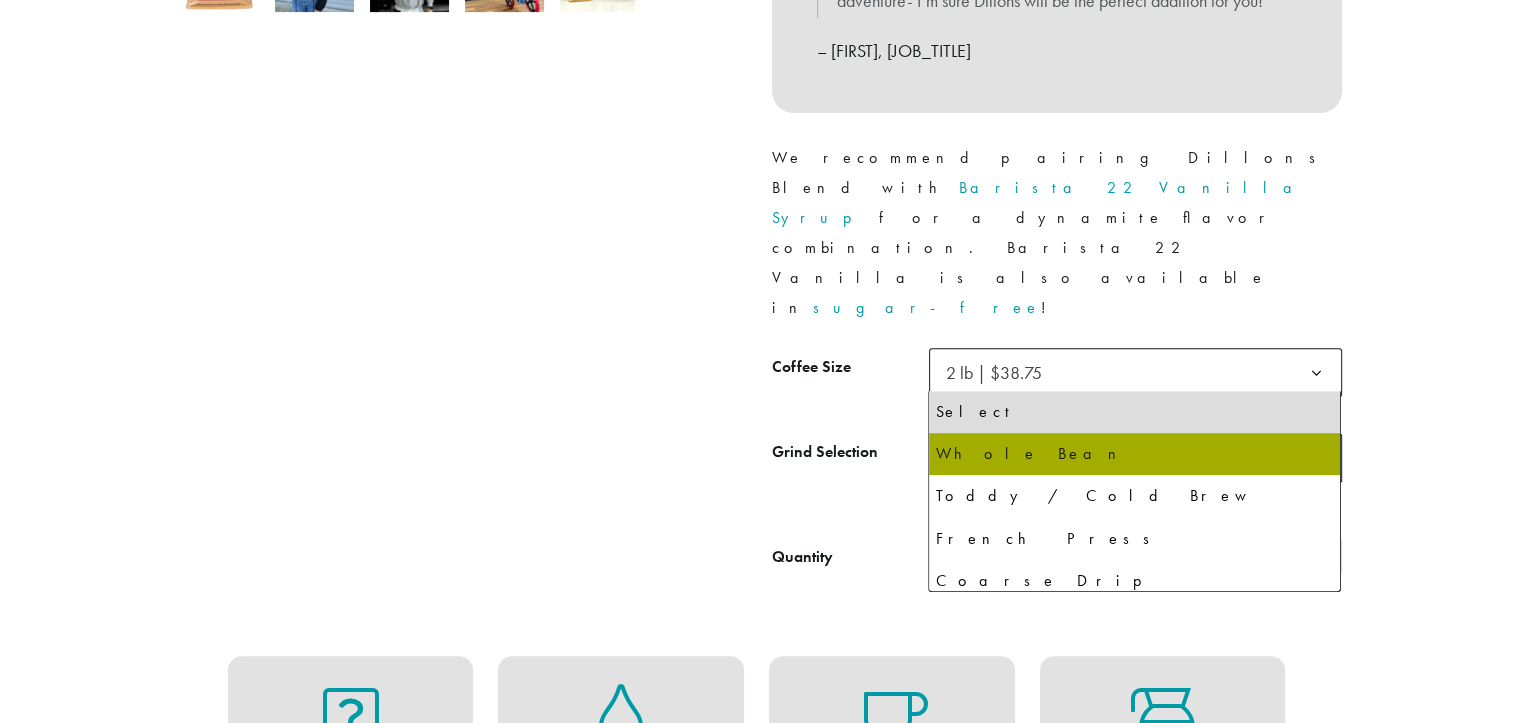 select on "**********" 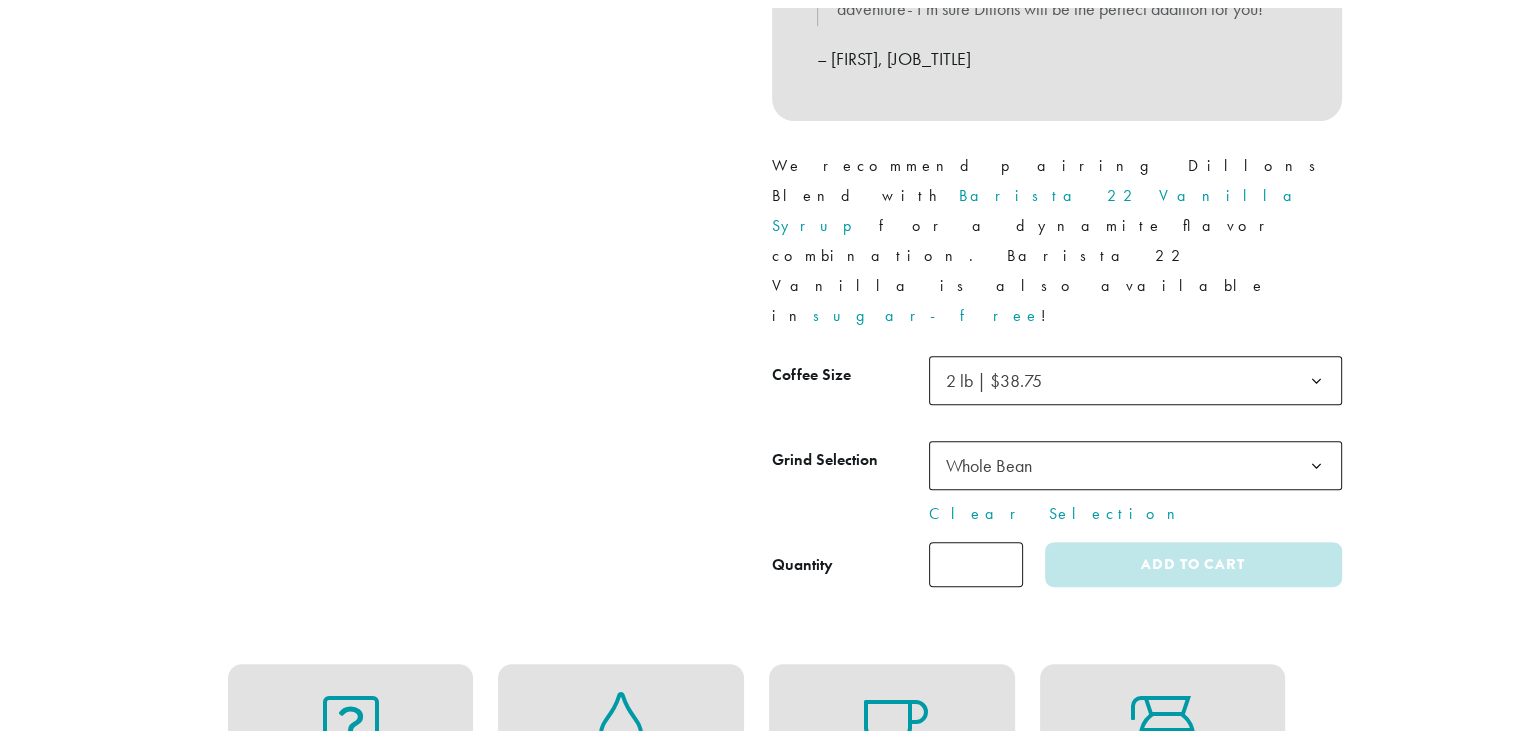 scroll, scrollTop: 772, scrollLeft: 0, axis: vertical 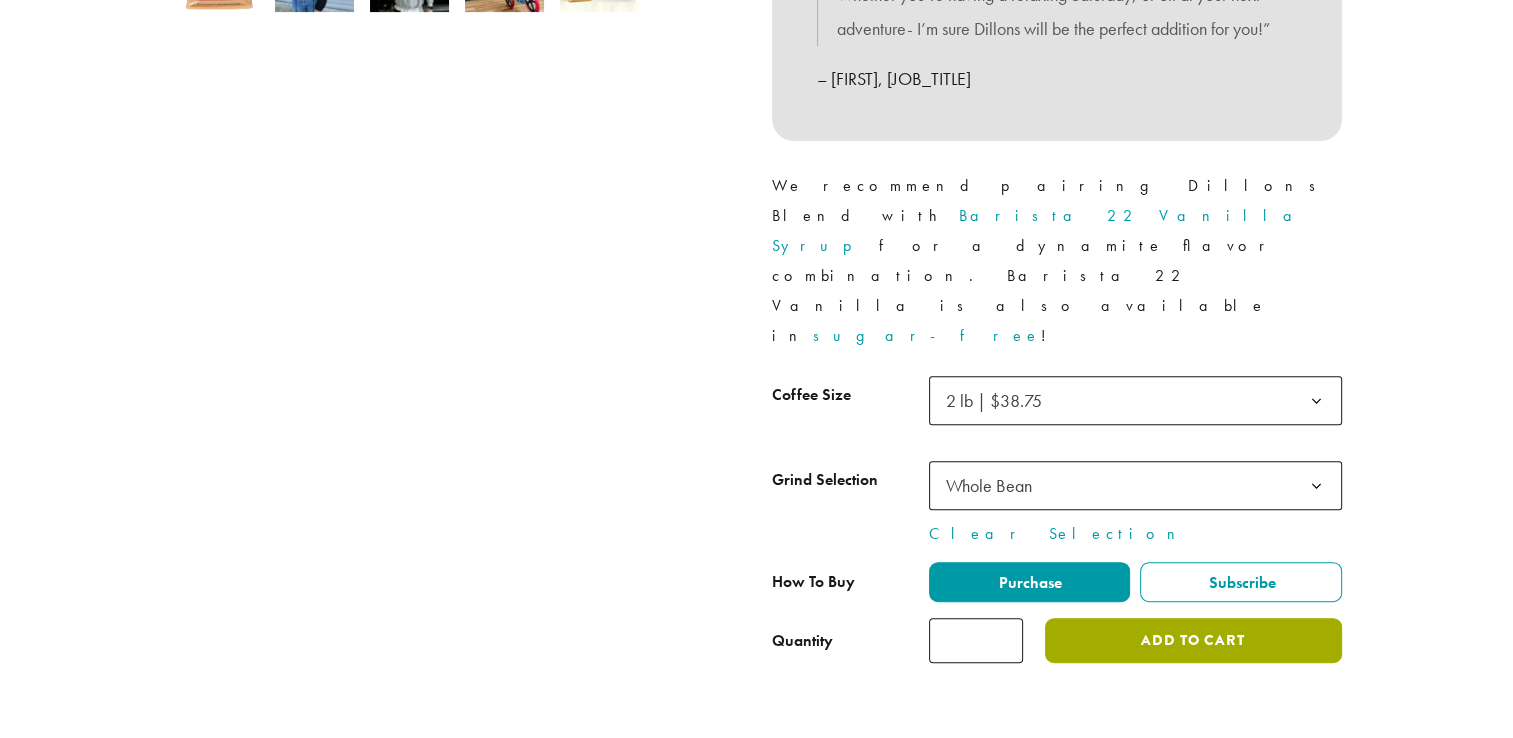 click on "Add to cart" 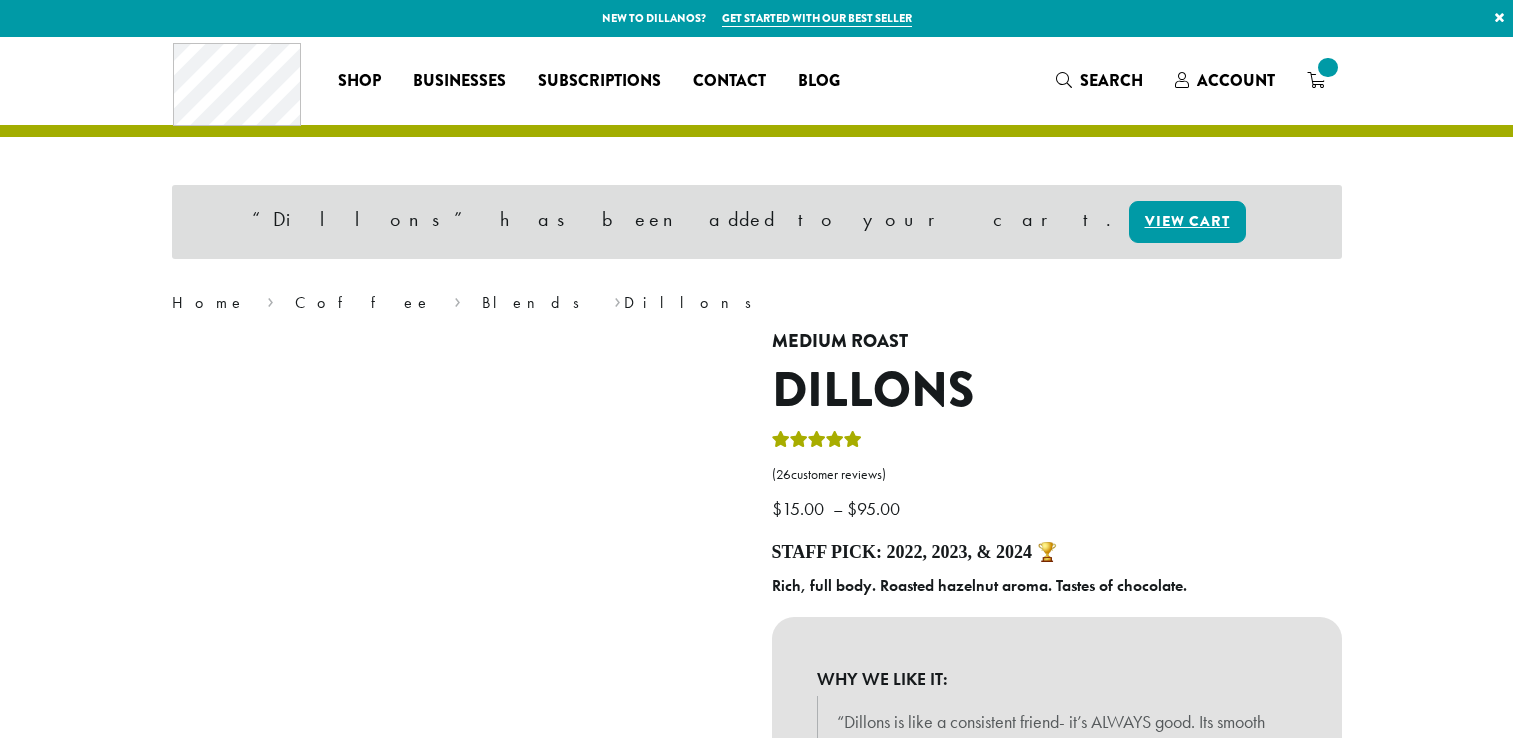 scroll, scrollTop: 0, scrollLeft: 0, axis: both 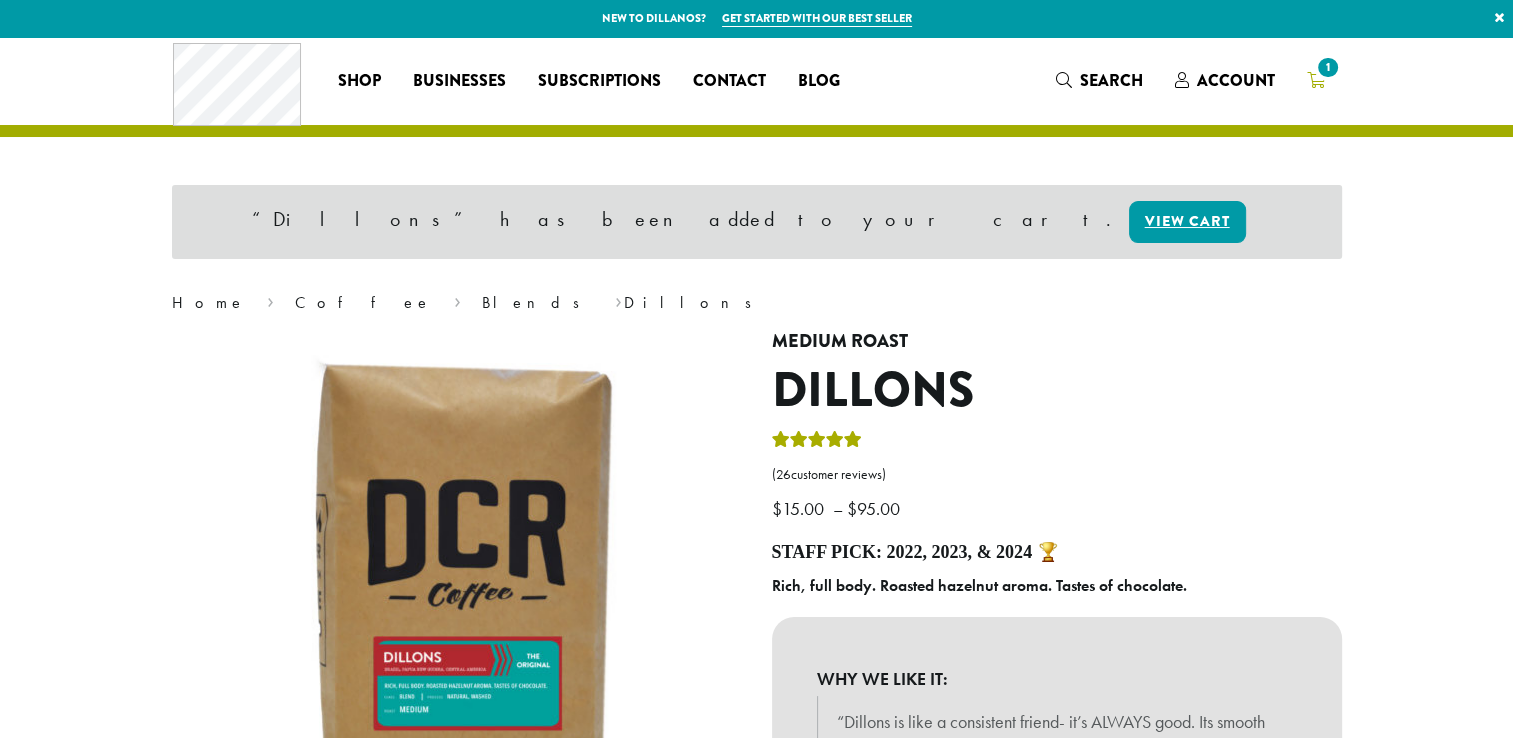 click on "1" at bounding box center [1327, 67] 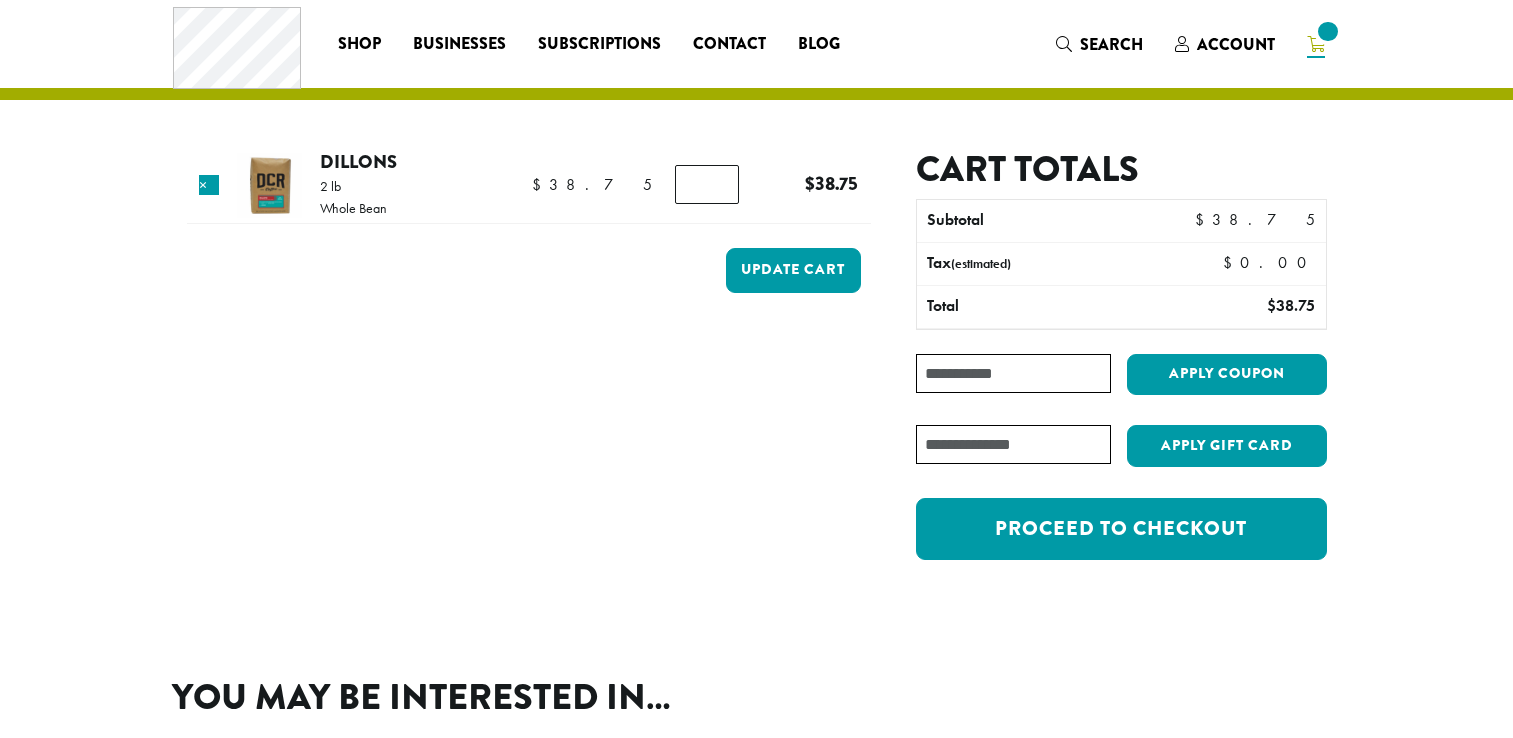 scroll, scrollTop: 0, scrollLeft: 0, axis: both 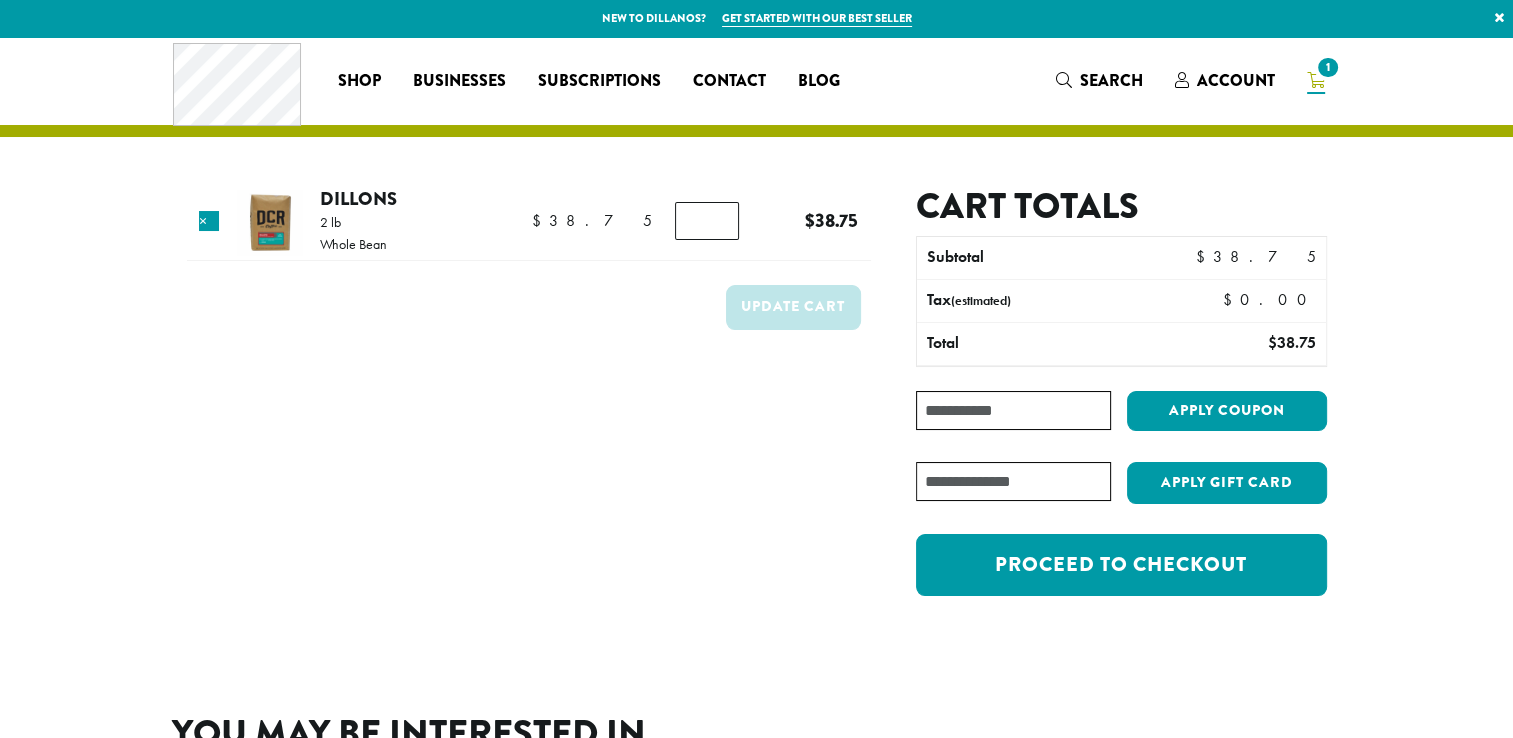 click on "Coupon:" at bounding box center [1013, 410] 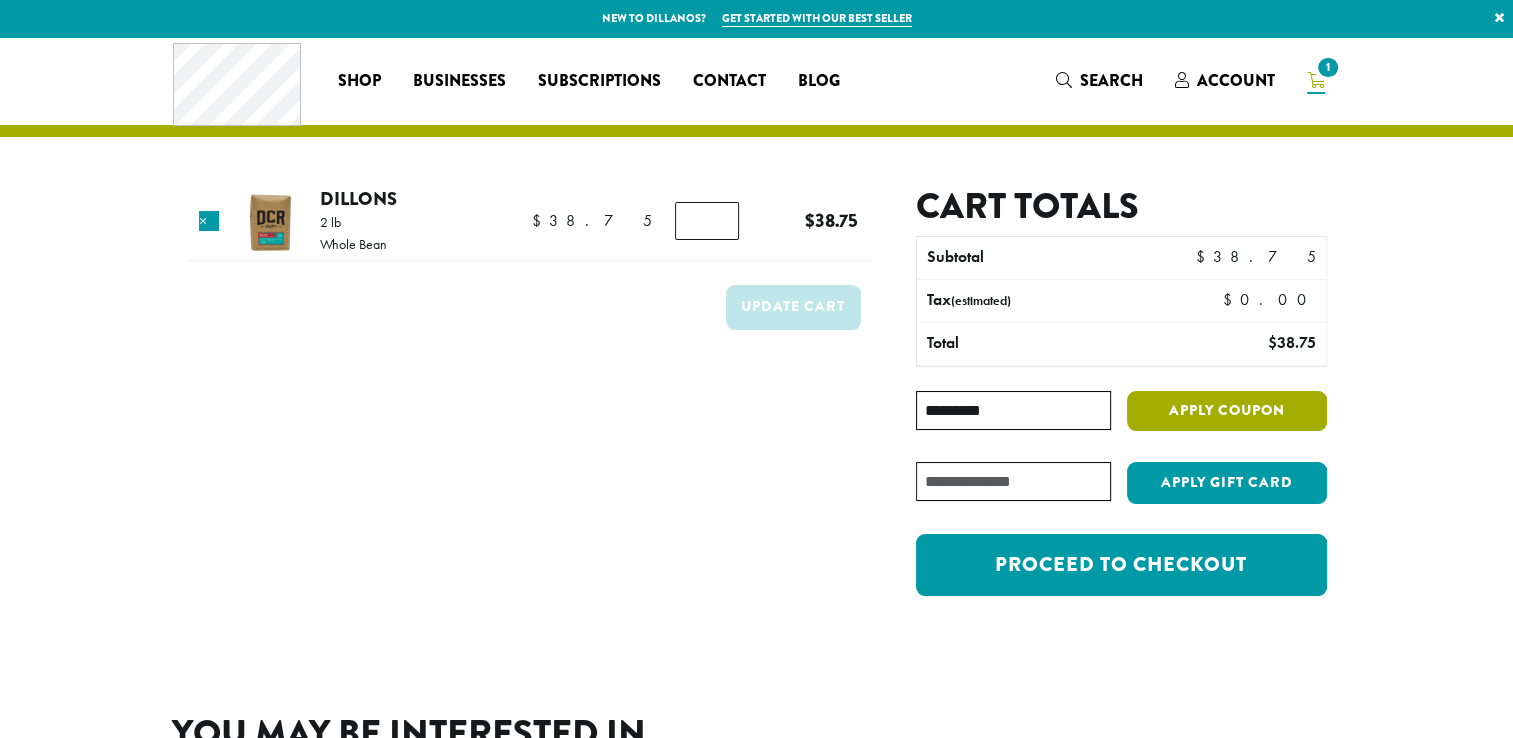 type on "*********" 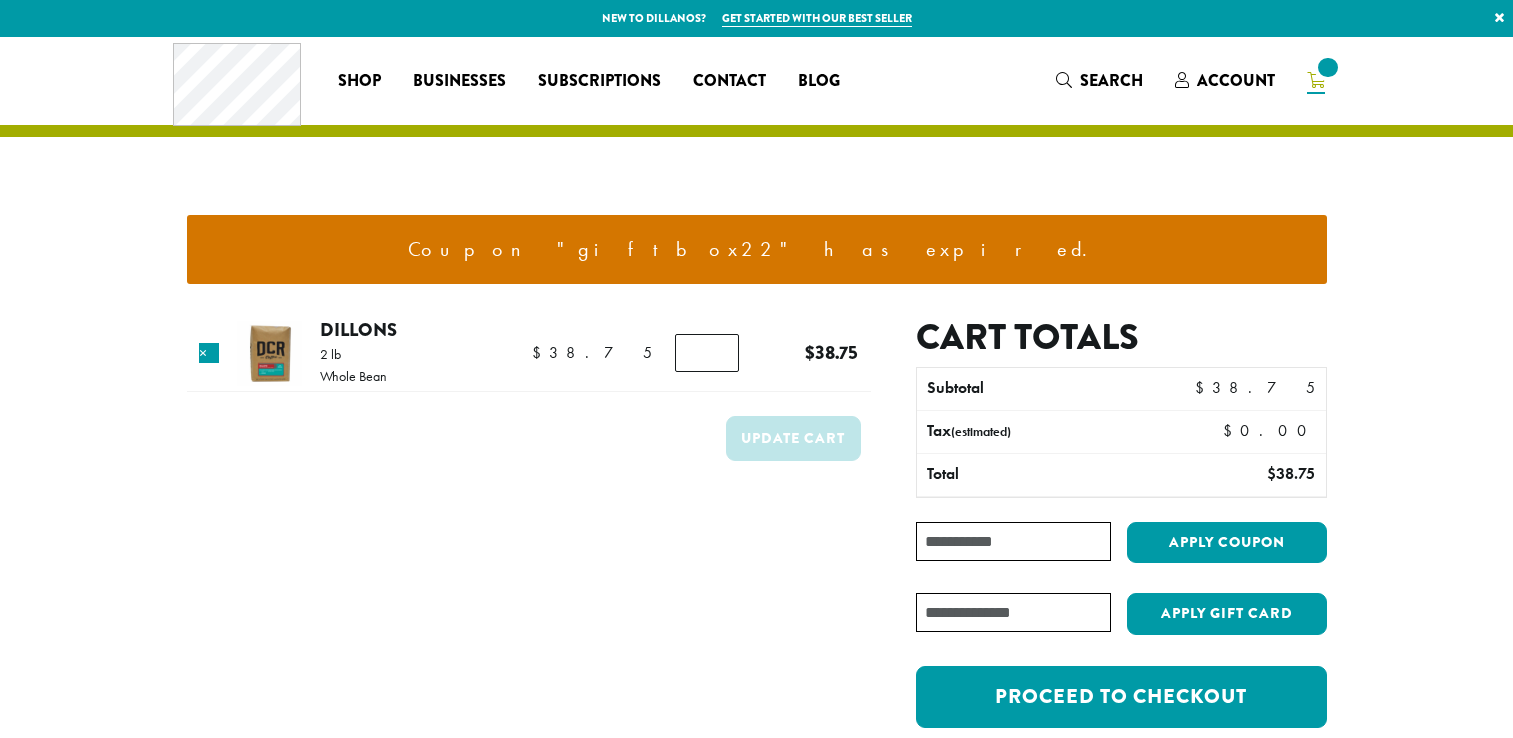 scroll, scrollTop: 0, scrollLeft: 0, axis: both 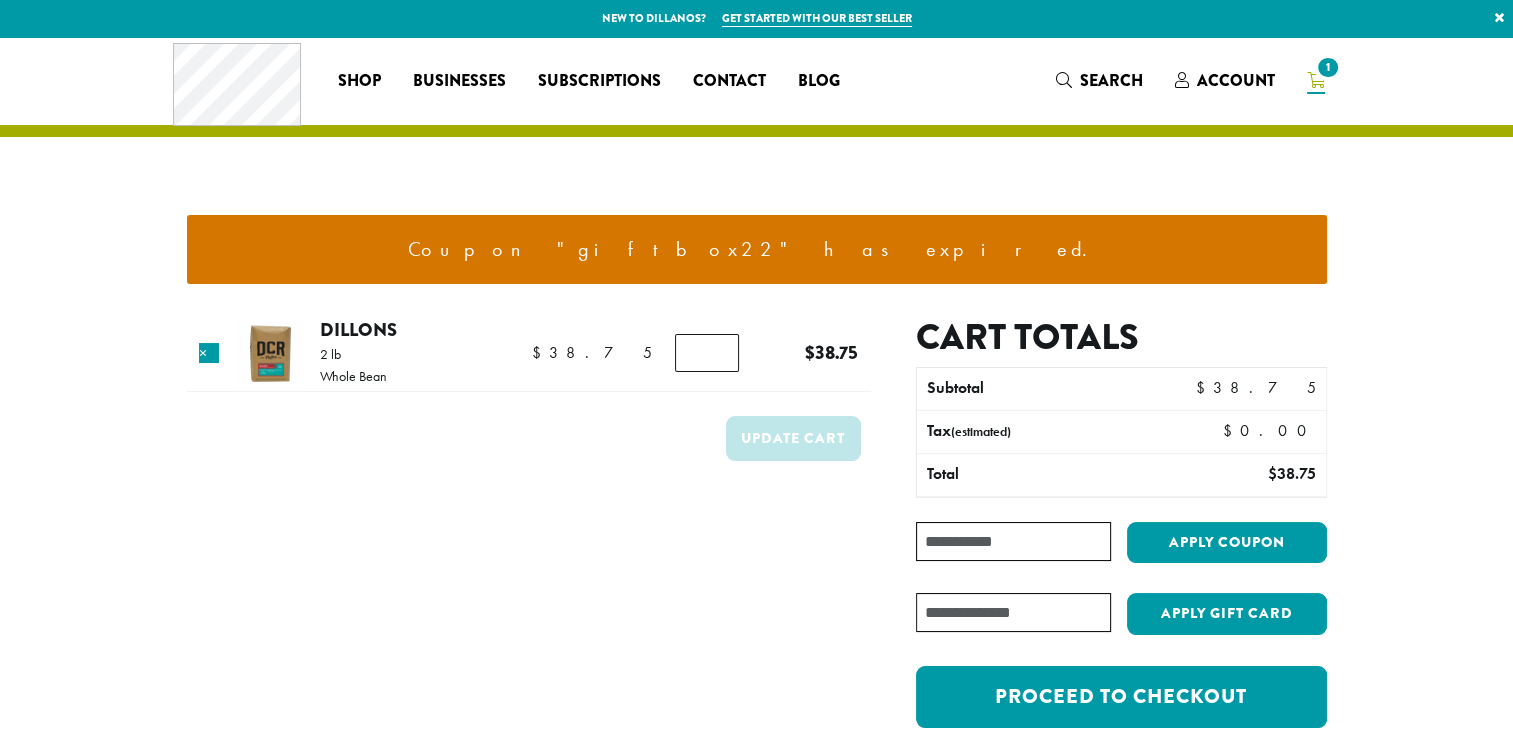 click on "Coupon:" at bounding box center [1013, 541] 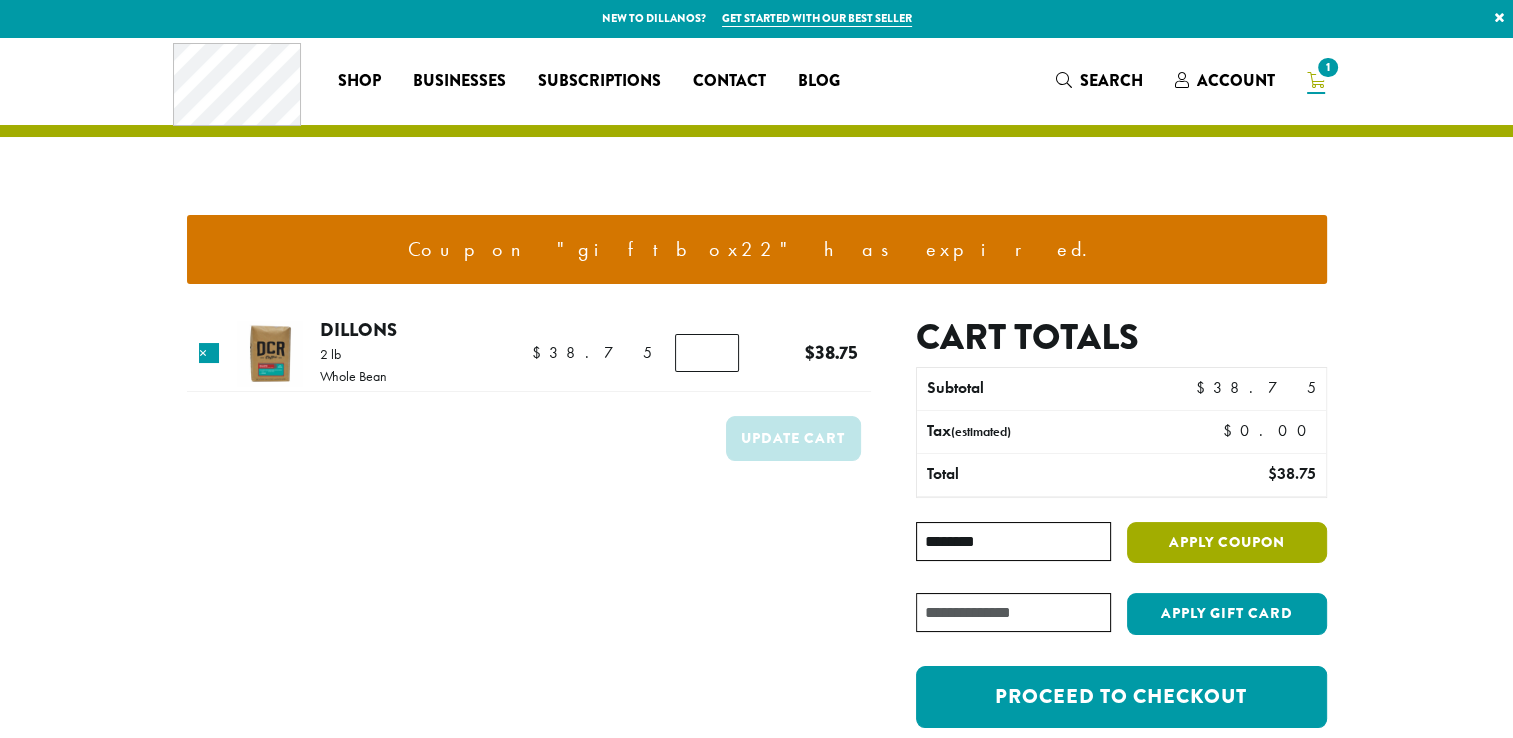 type on "********" 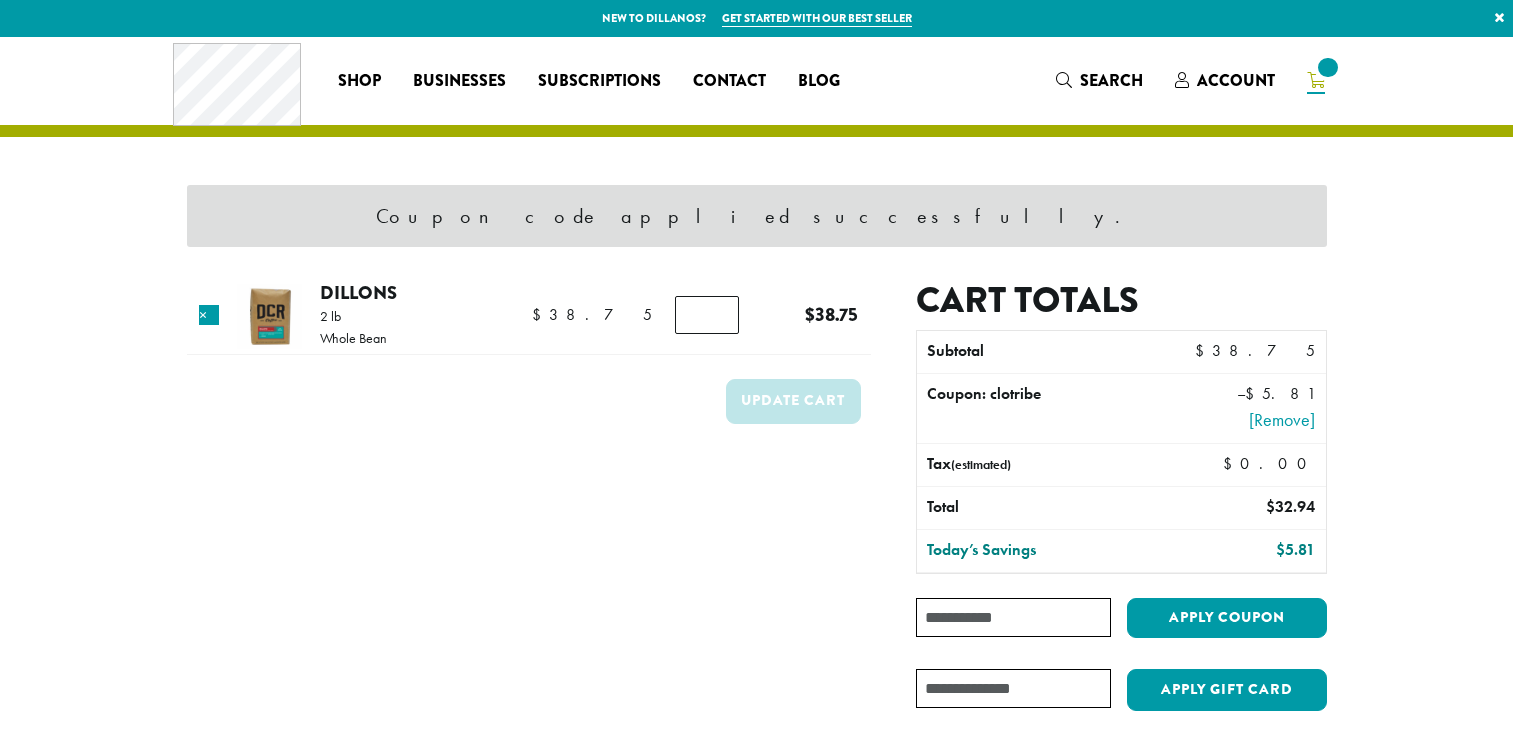 scroll, scrollTop: 0, scrollLeft: 0, axis: both 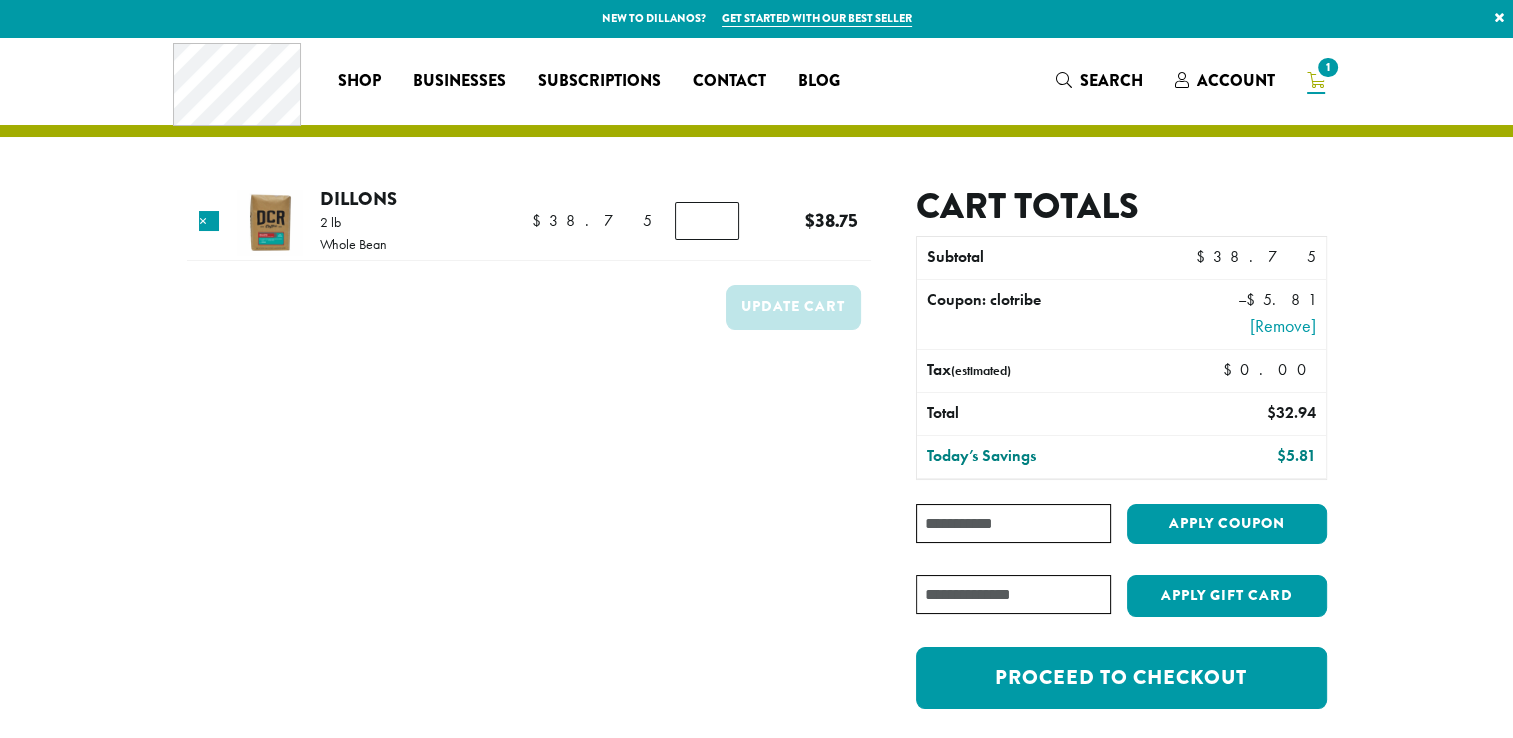 click on "Coupon:" at bounding box center [1013, 523] 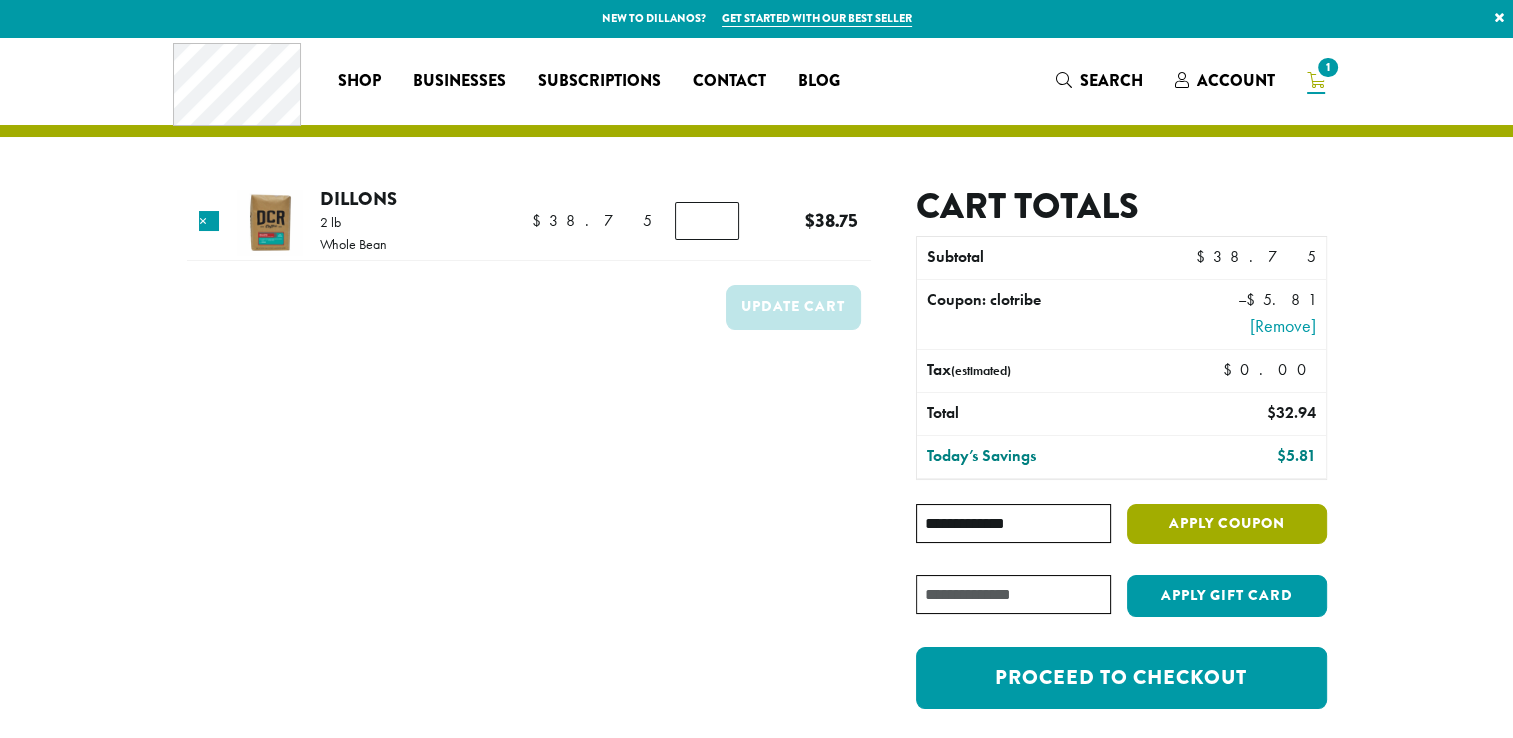 type on "**********" 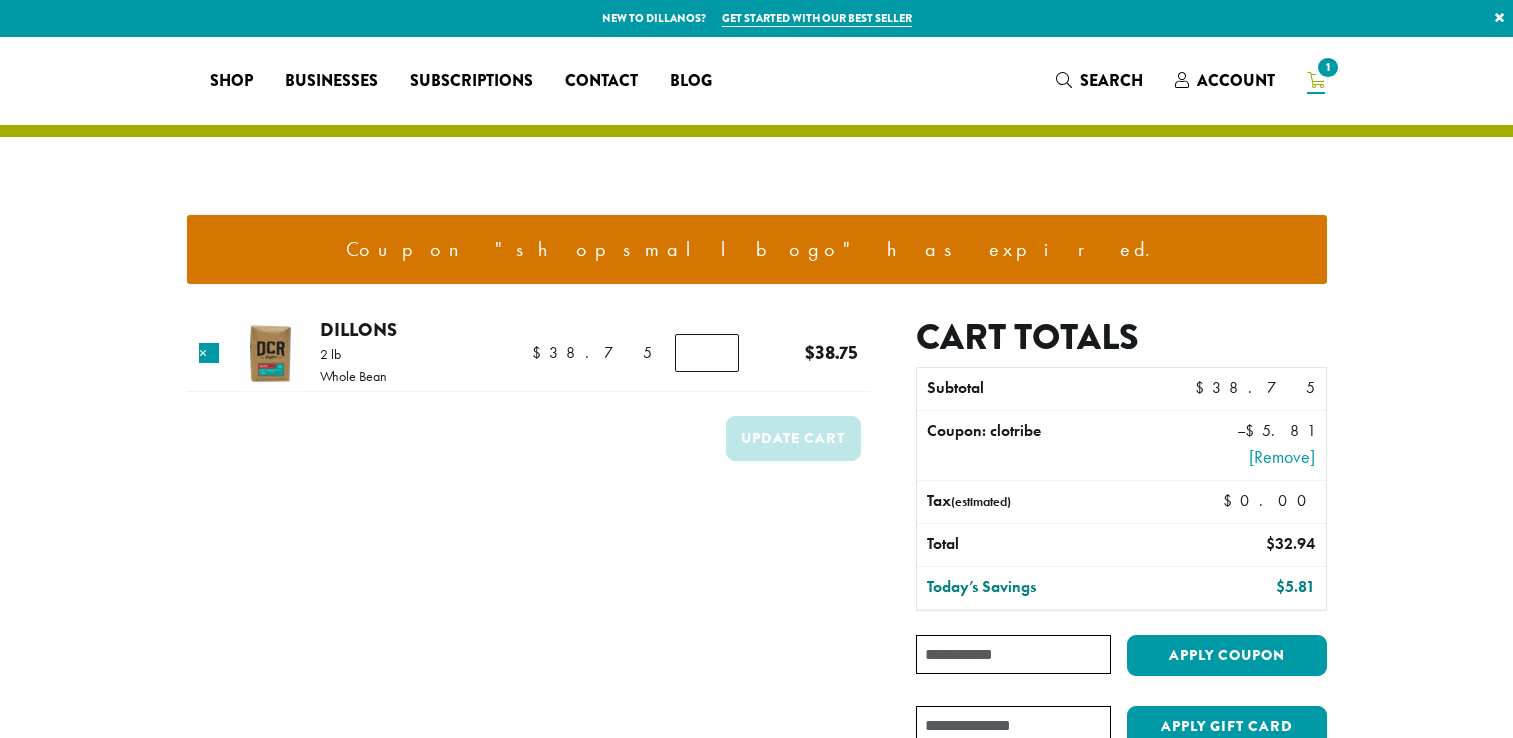 scroll, scrollTop: 0, scrollLeft: 0, axis: both 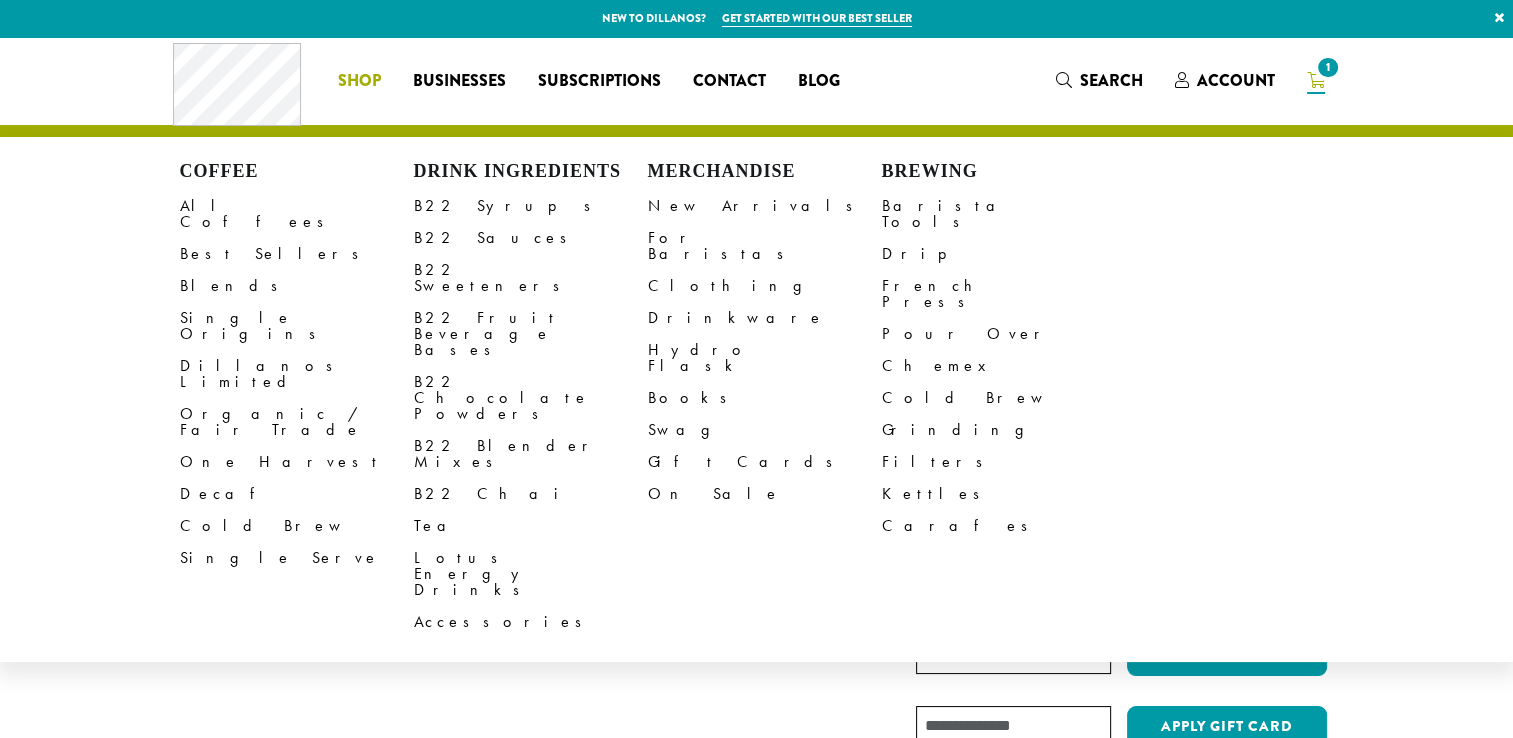 click on "Shop" at bounding box center [359, 81] 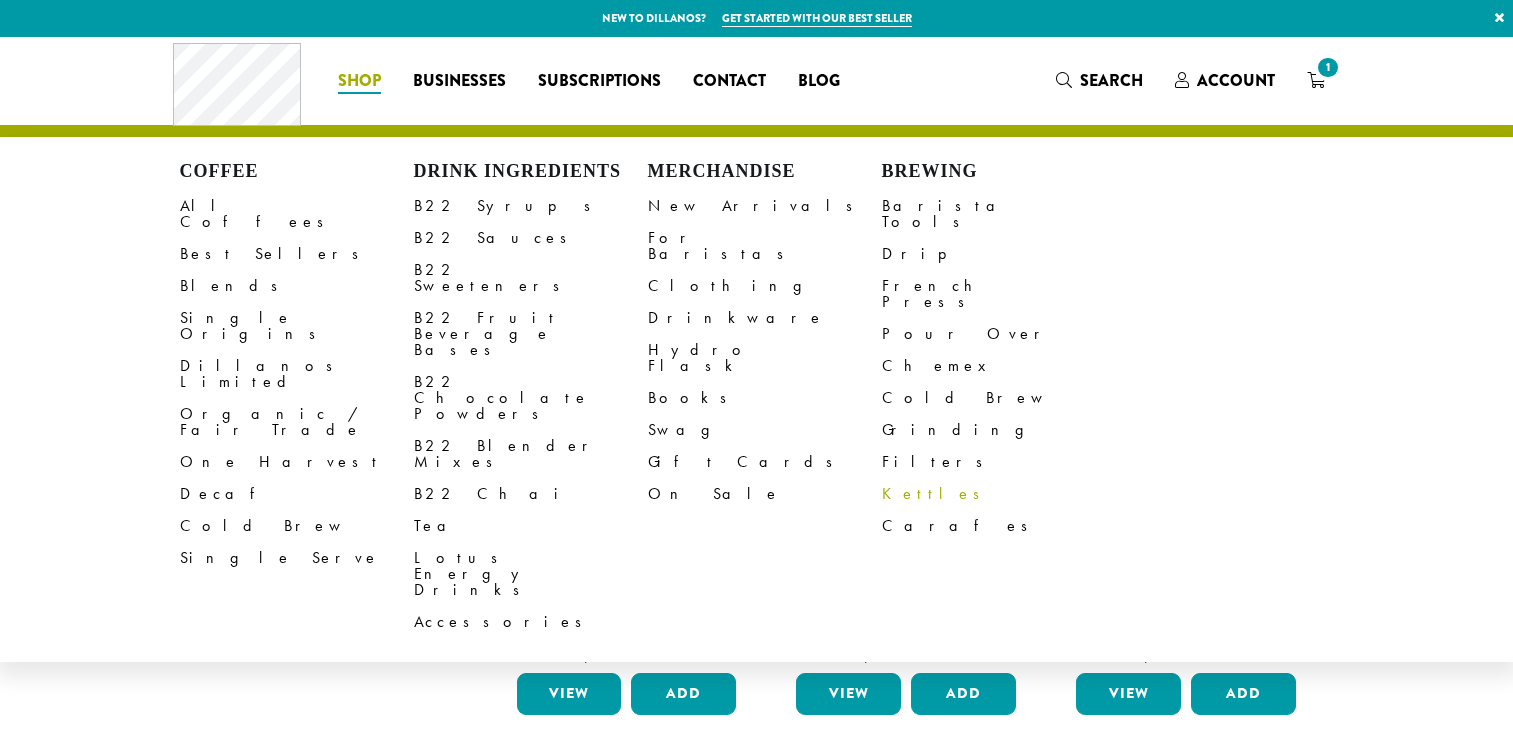 scroll, scrollTop: 0, scrollLeft: 0, axis: both 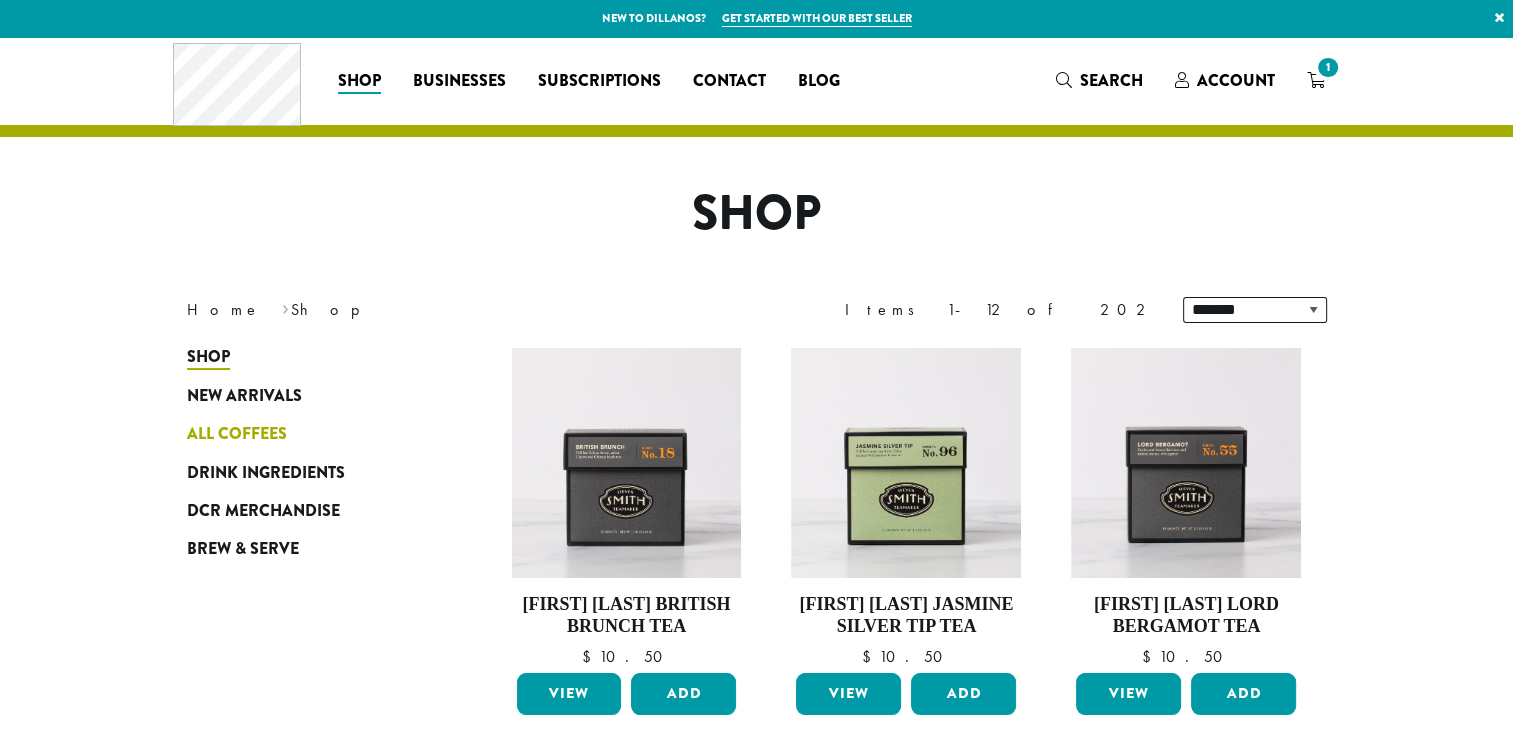 click on "All Coffees" at bounding box center (237, 434) 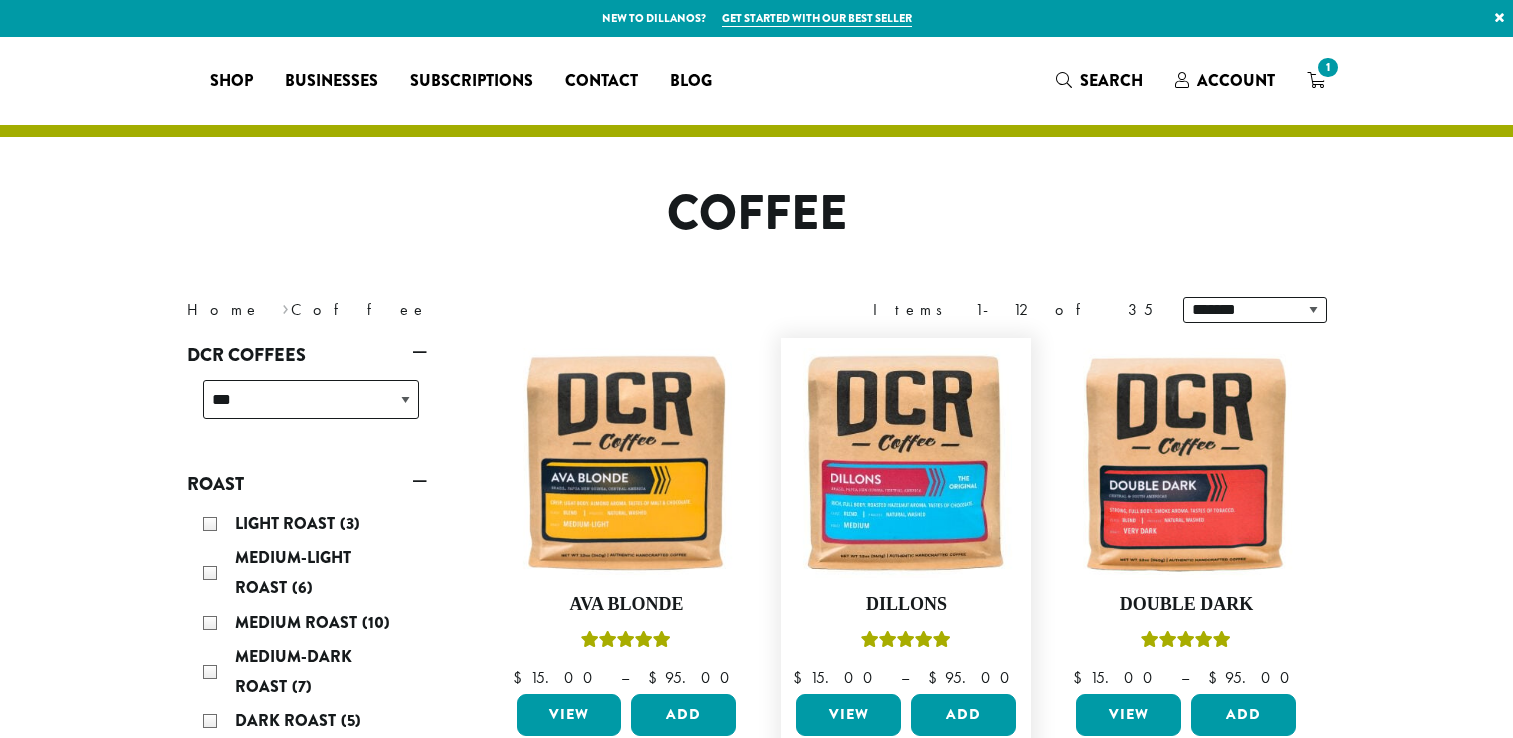 scroll, scrollTop: 0, scrollLeft: 0, axis: both 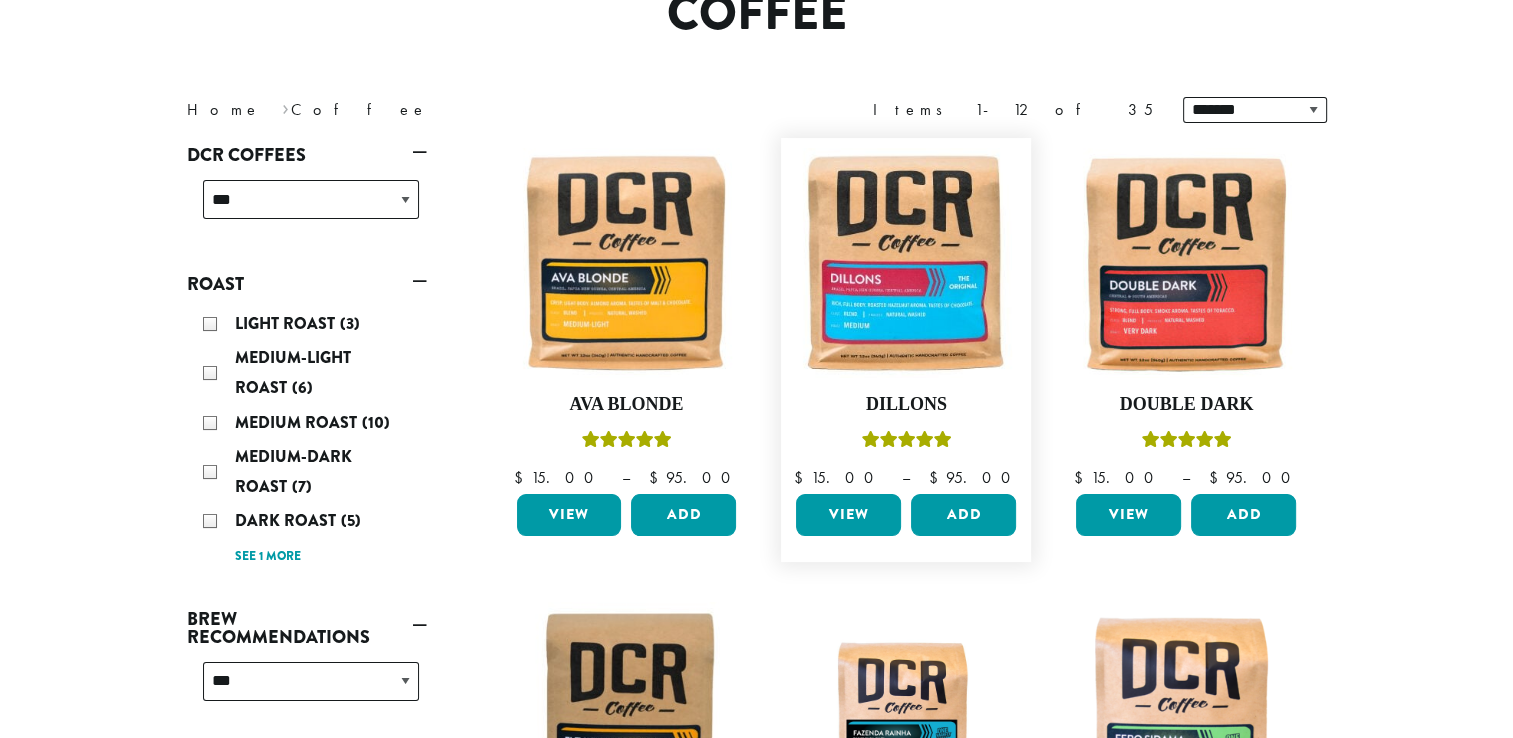 click on "View" at bounding box center (848, 515) 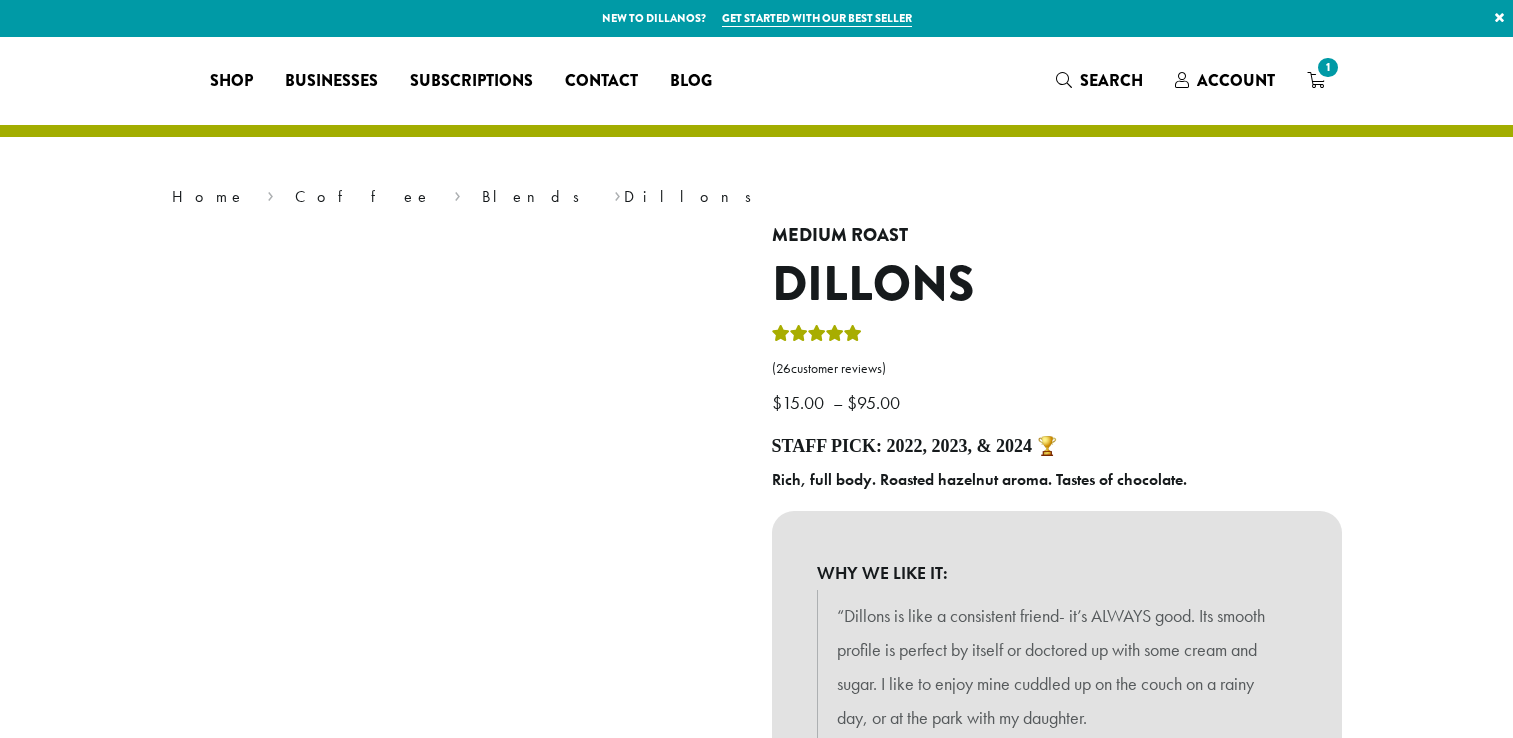 scroll, scrollTop: 0, scrollLeft: 0, axis: both 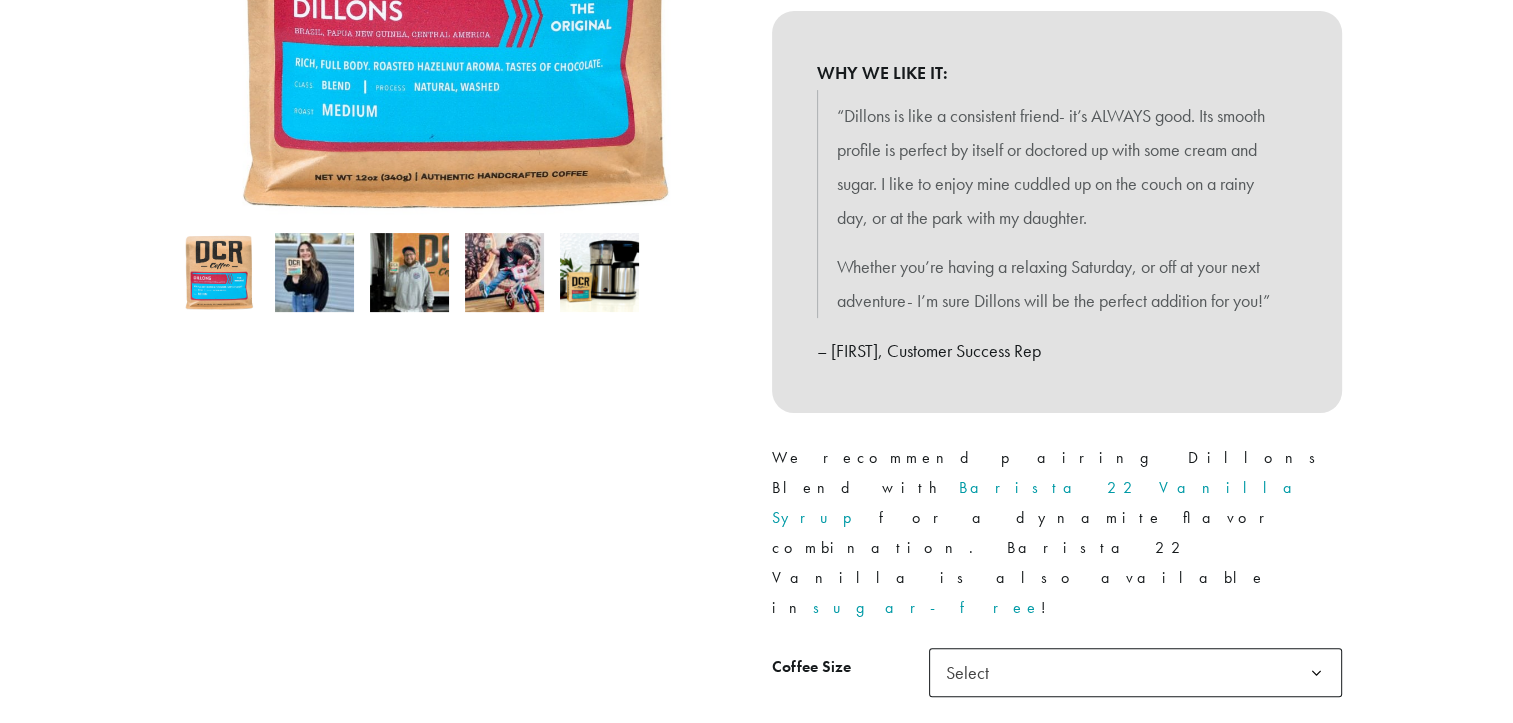 click on "Select" 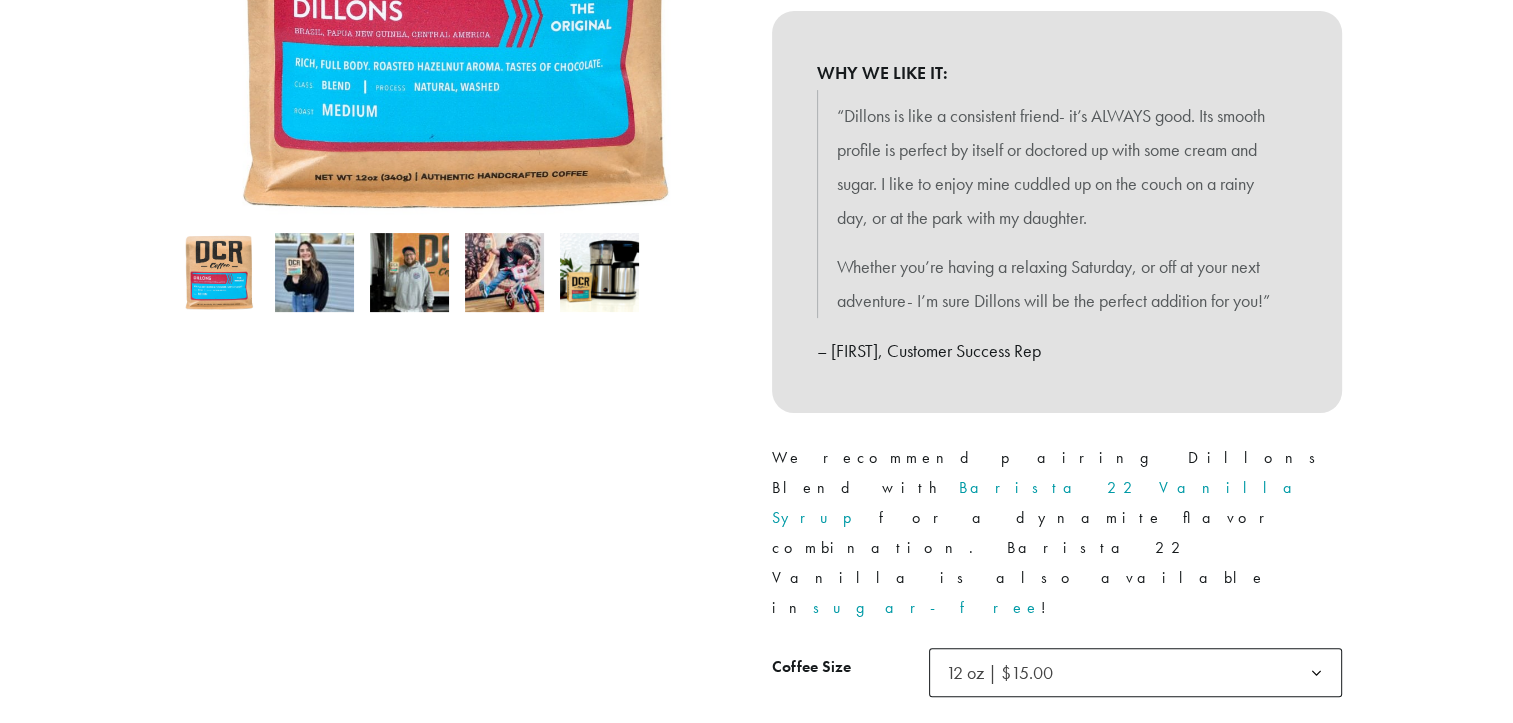click on "Select" 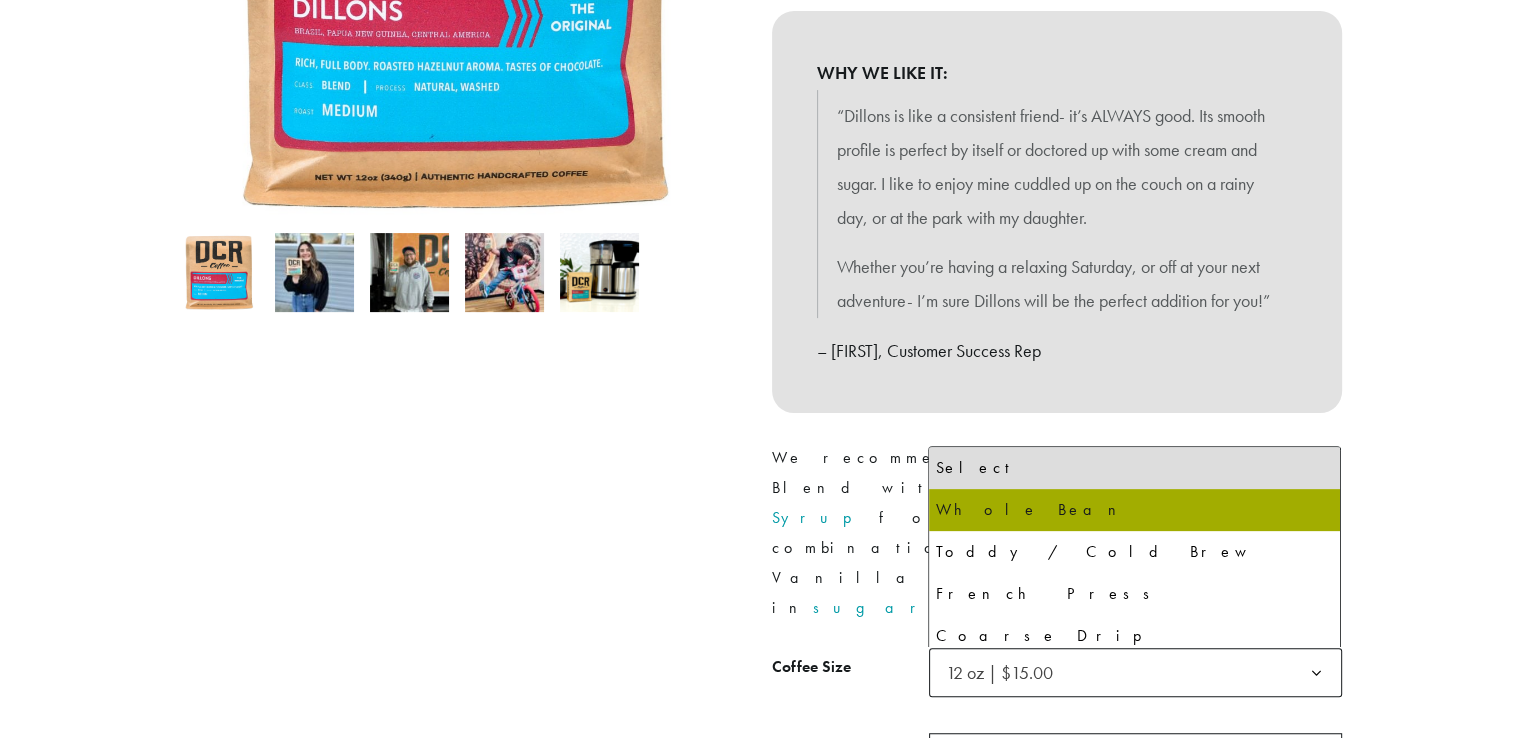 select on "*********" 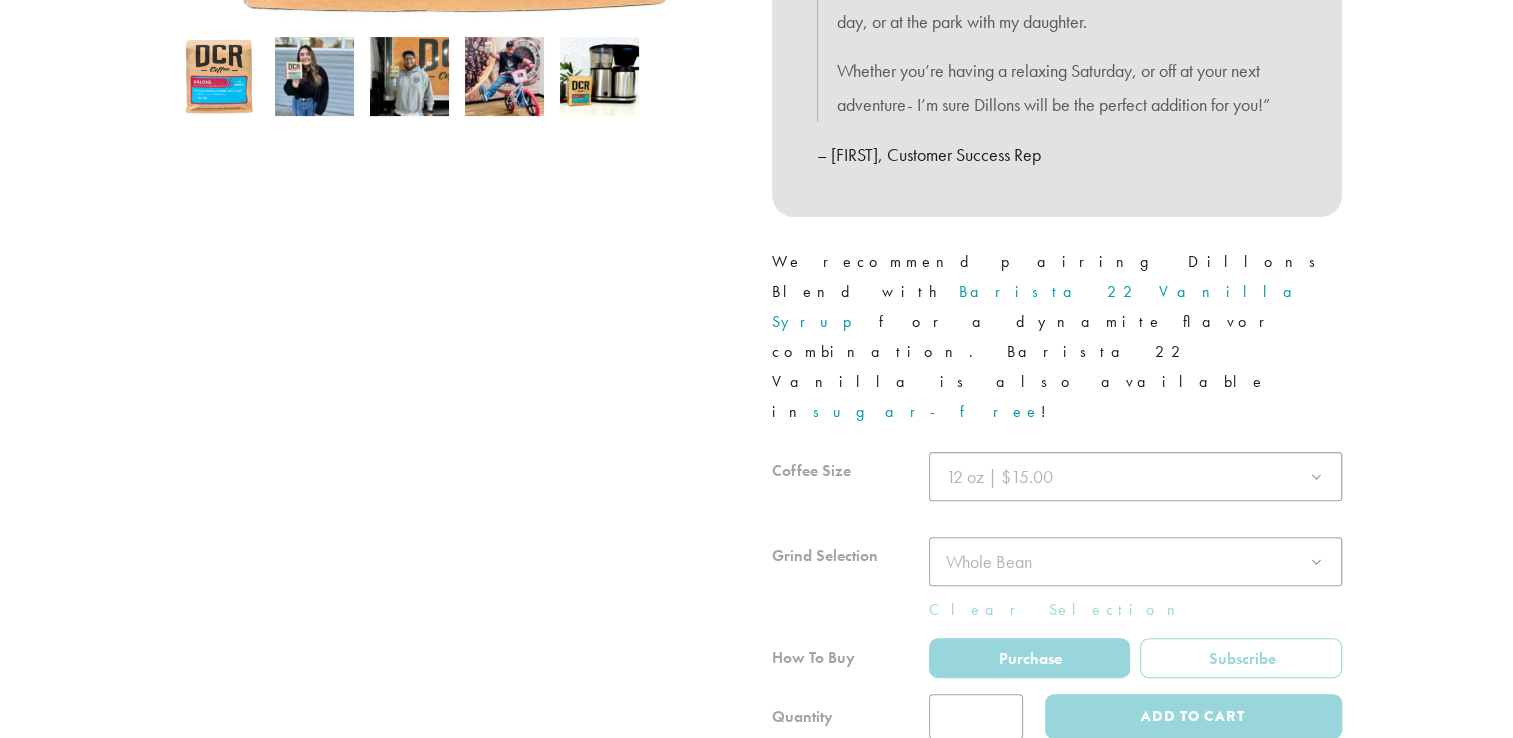 scroll, scrollTop: 700, scrollLeft: 0, axis: vertical 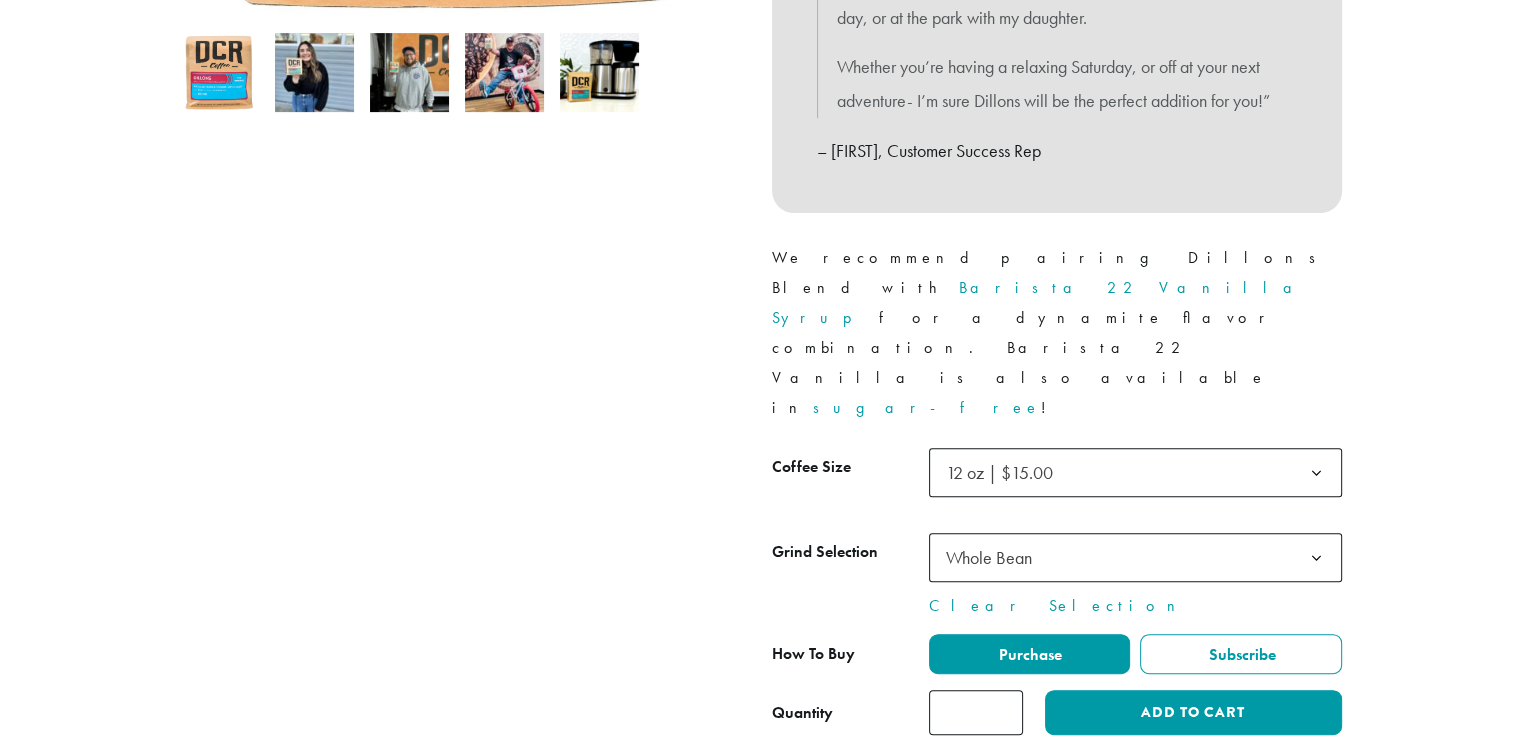 type on "*" 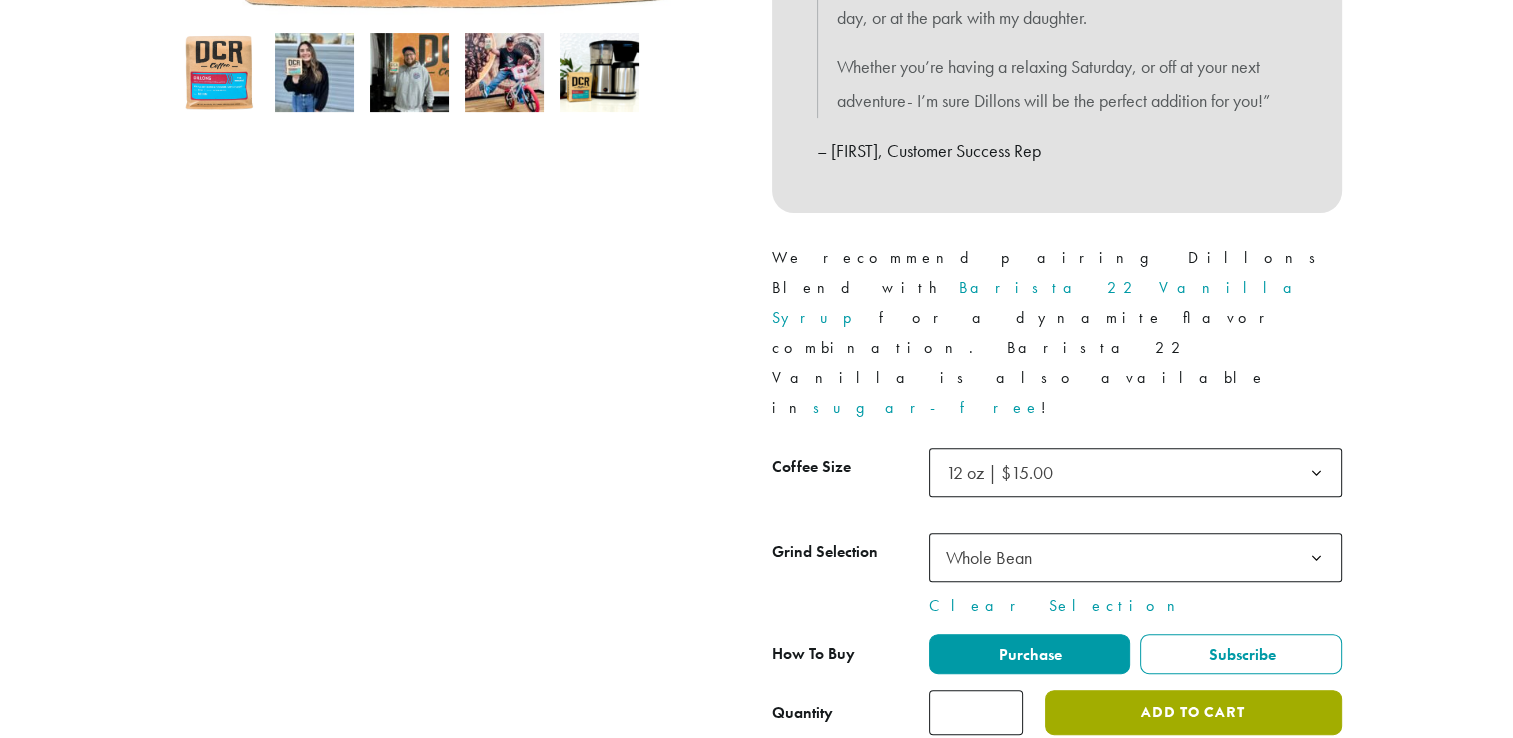 click on "Add to cart" 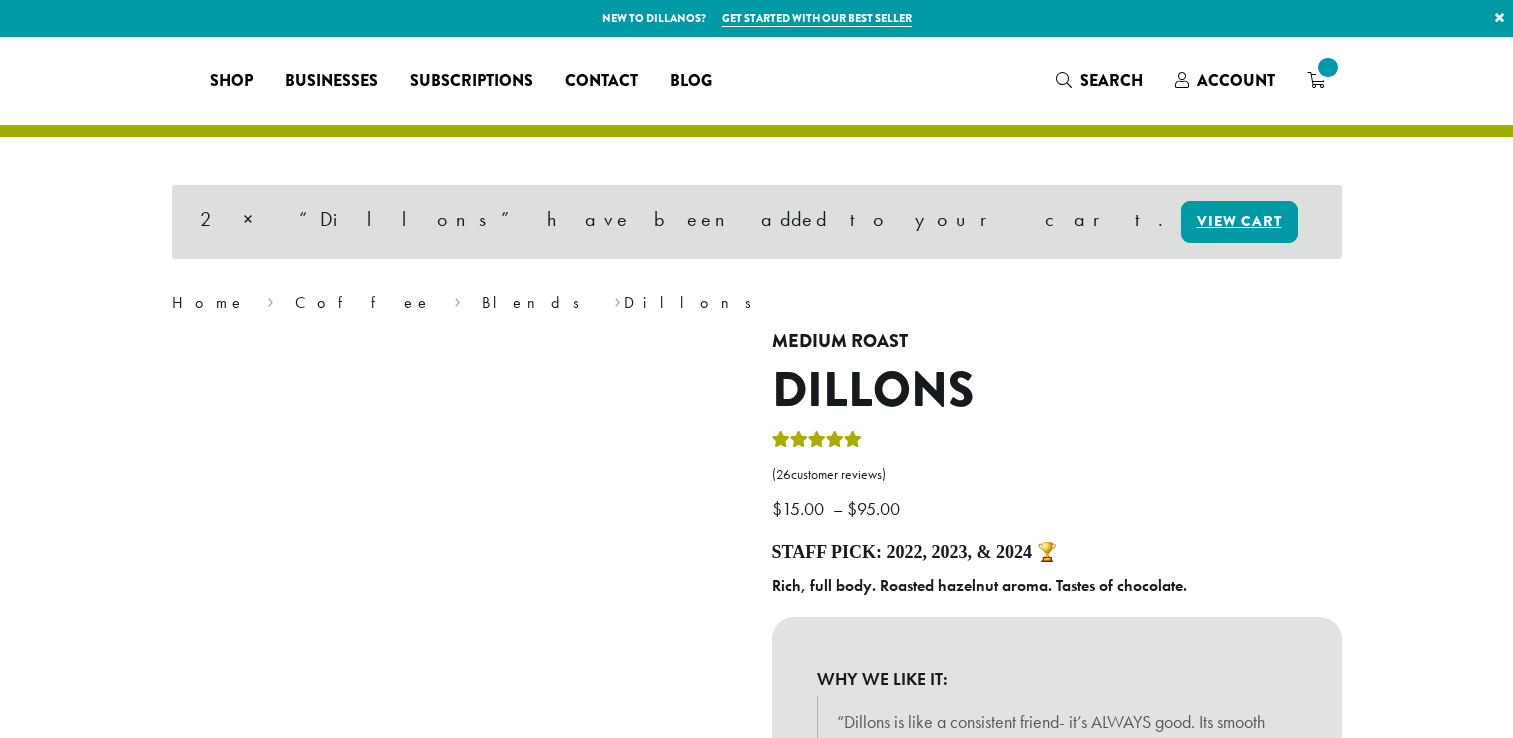 scroll, scrollTop: 0, scrollLeft: 0, axis: both 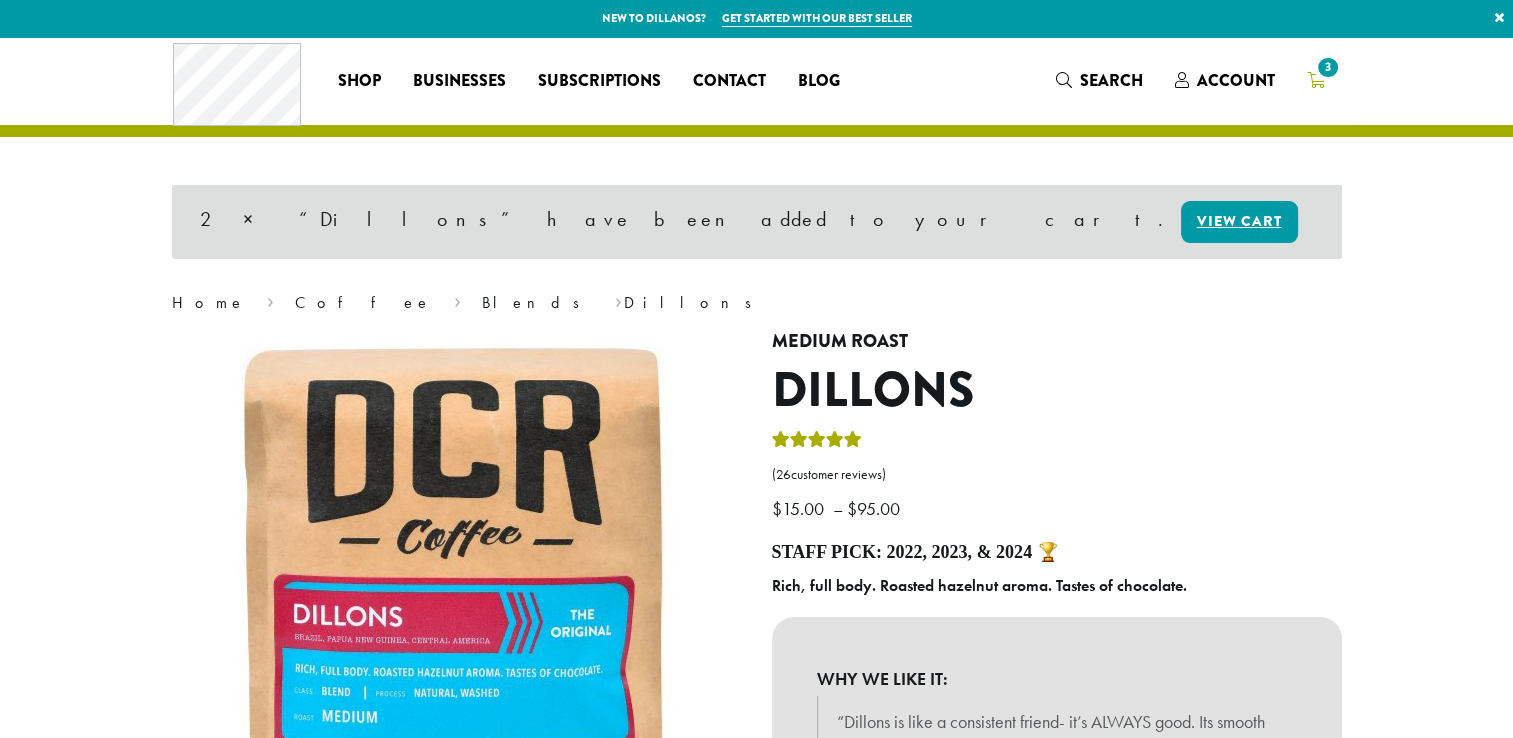 click on "3" at bounding box center [1327, 67] 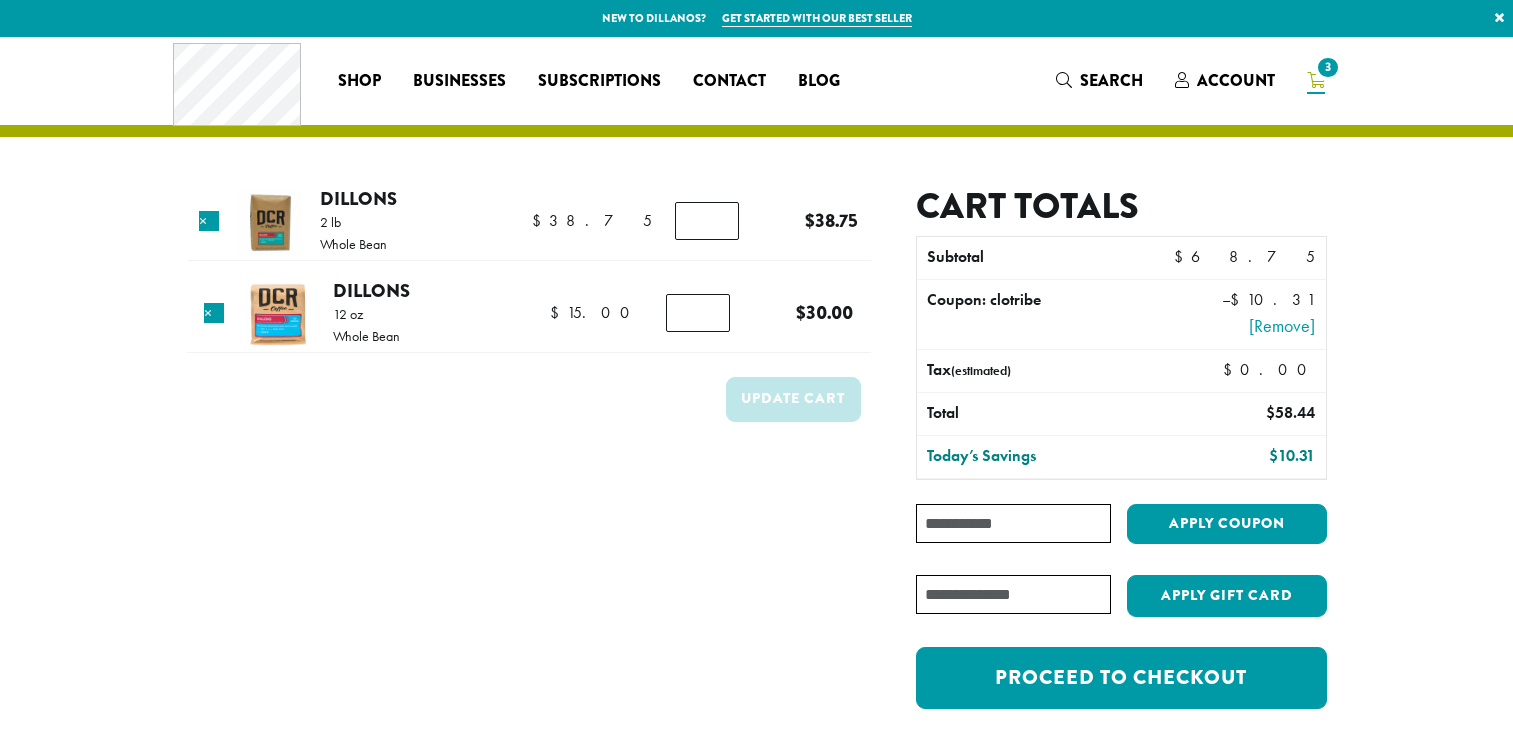 scroll, scrollTop: 0, scrollLeft: 0, axis: both 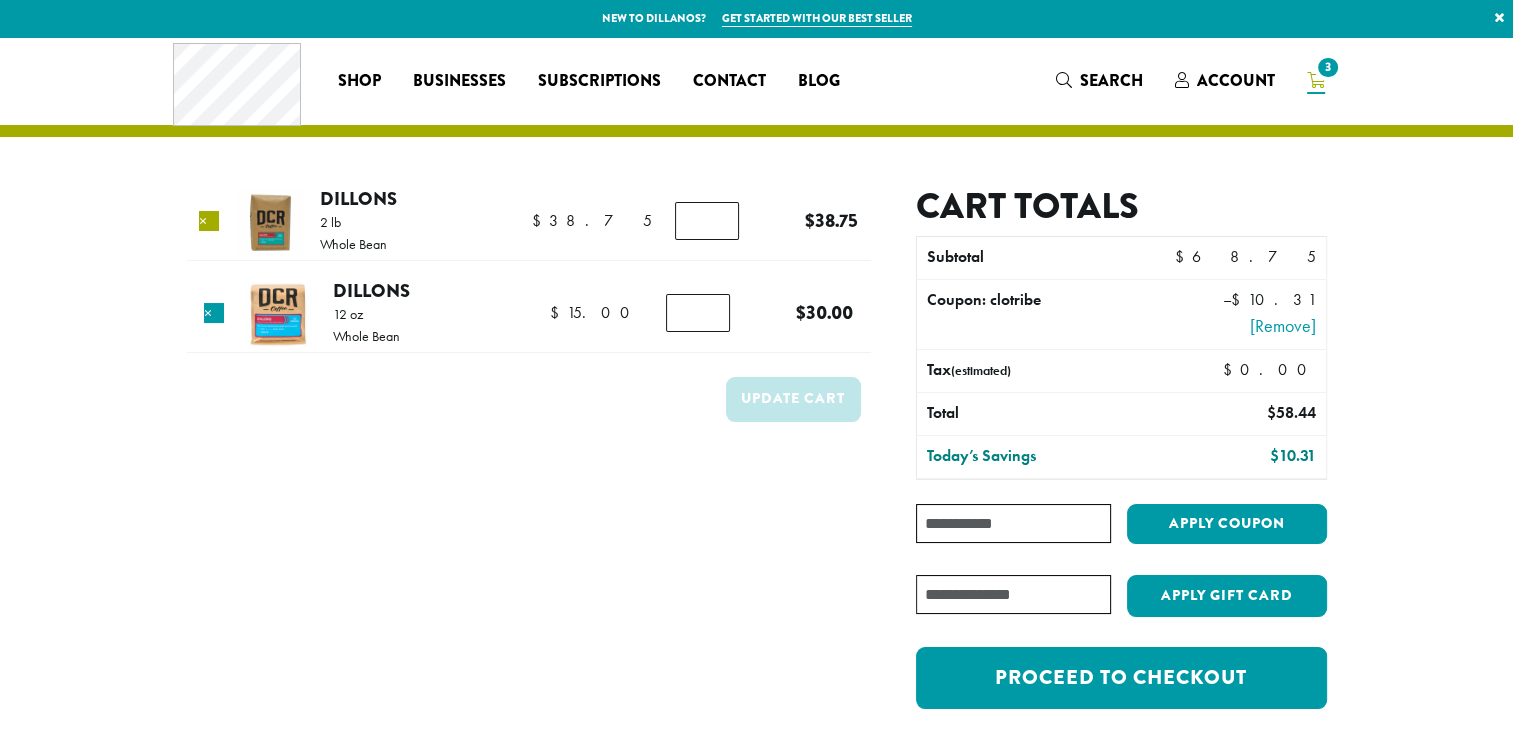 click on "×" at bounding box center [209, 221] 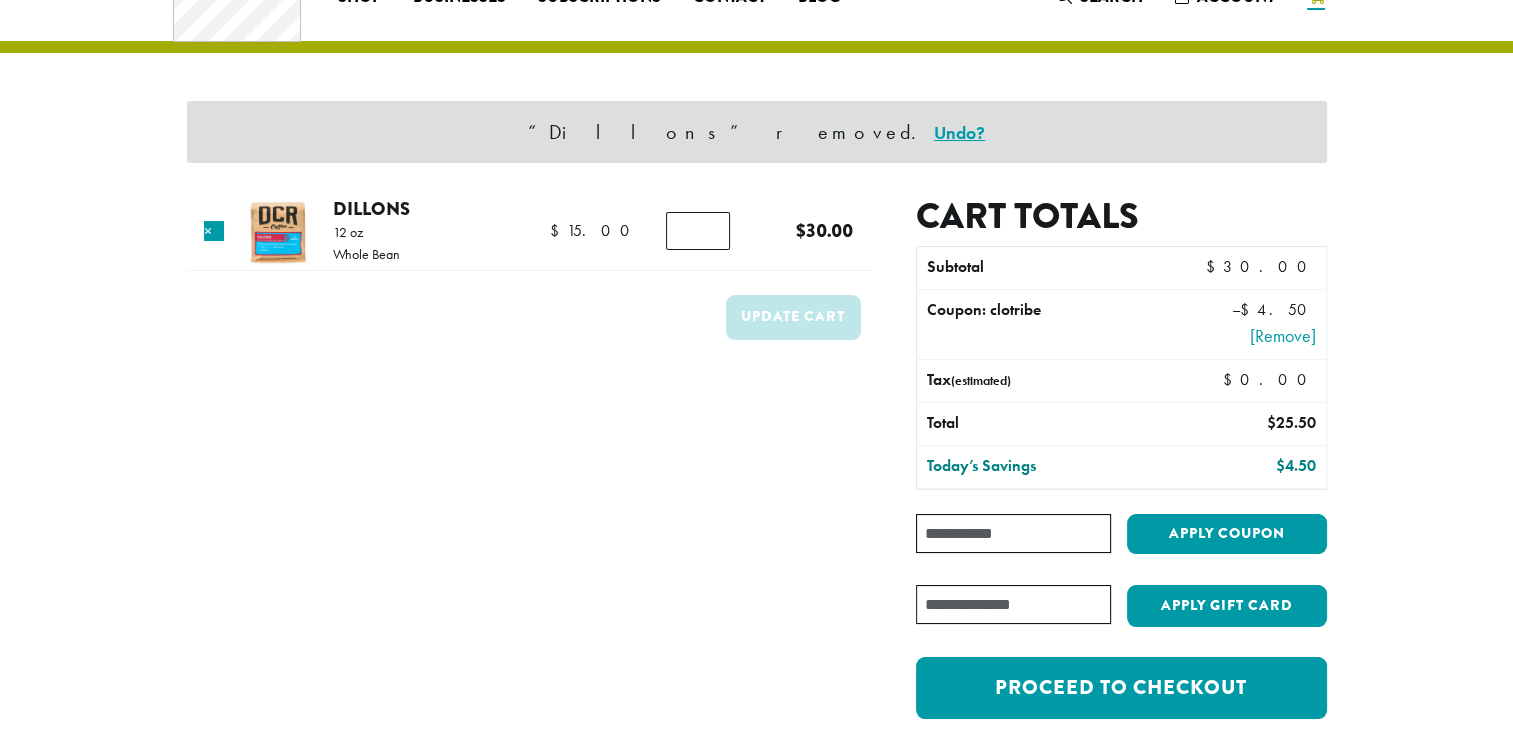 scroll, scrollTop: 84, scrollLeft: 0, axis: vertical 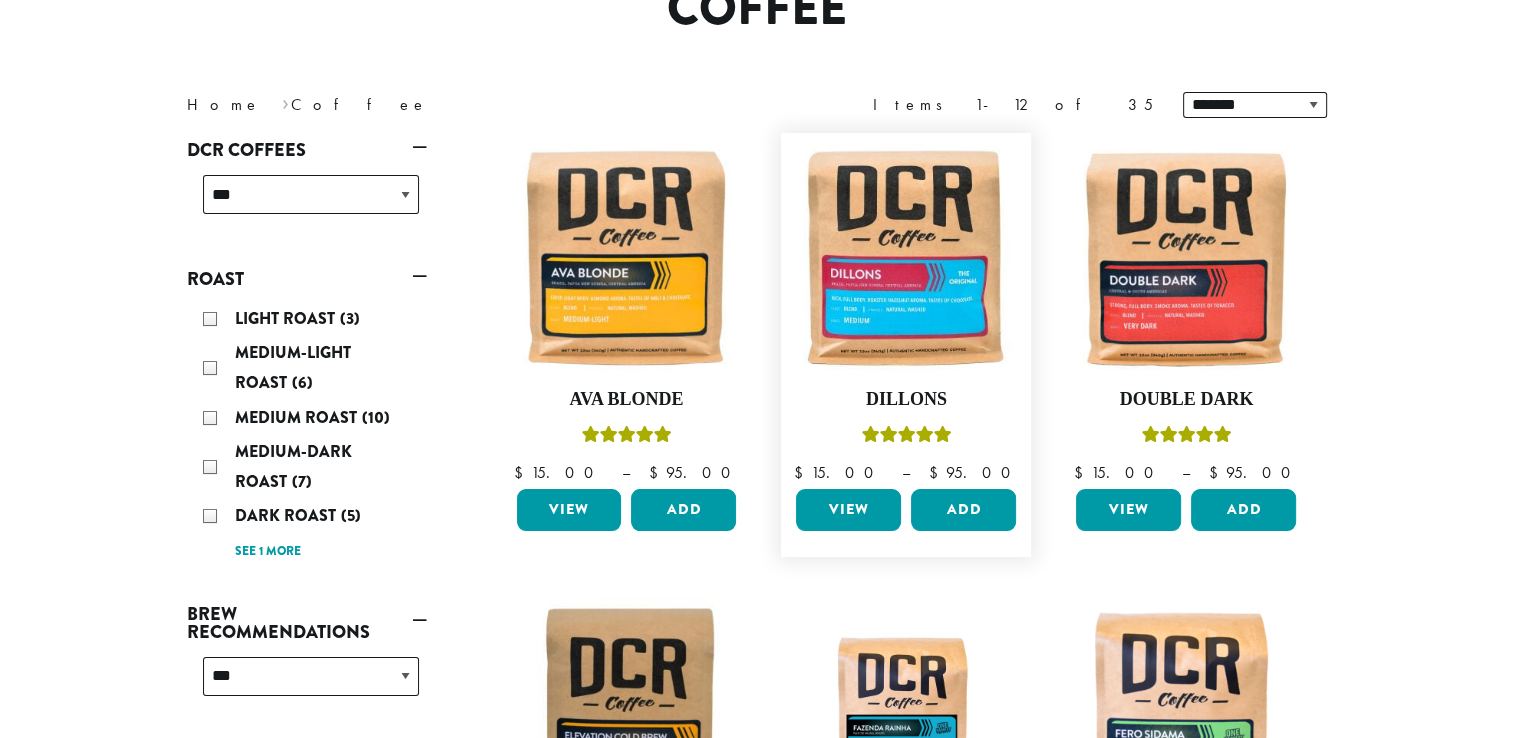 click on "View" at bounding box center [848, 510] 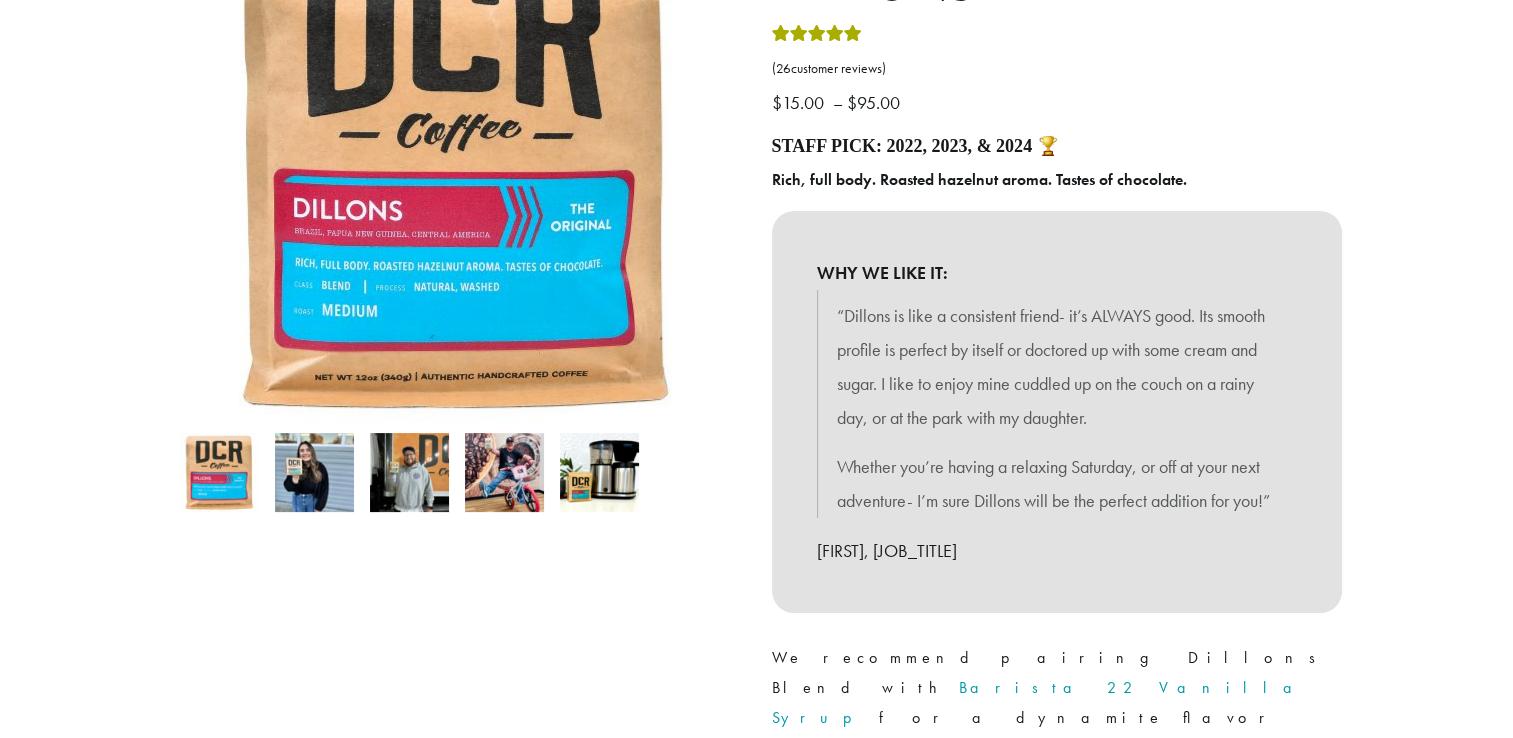 scroll, scrollTop: 374, scrollLeft: 0, axis: vertical 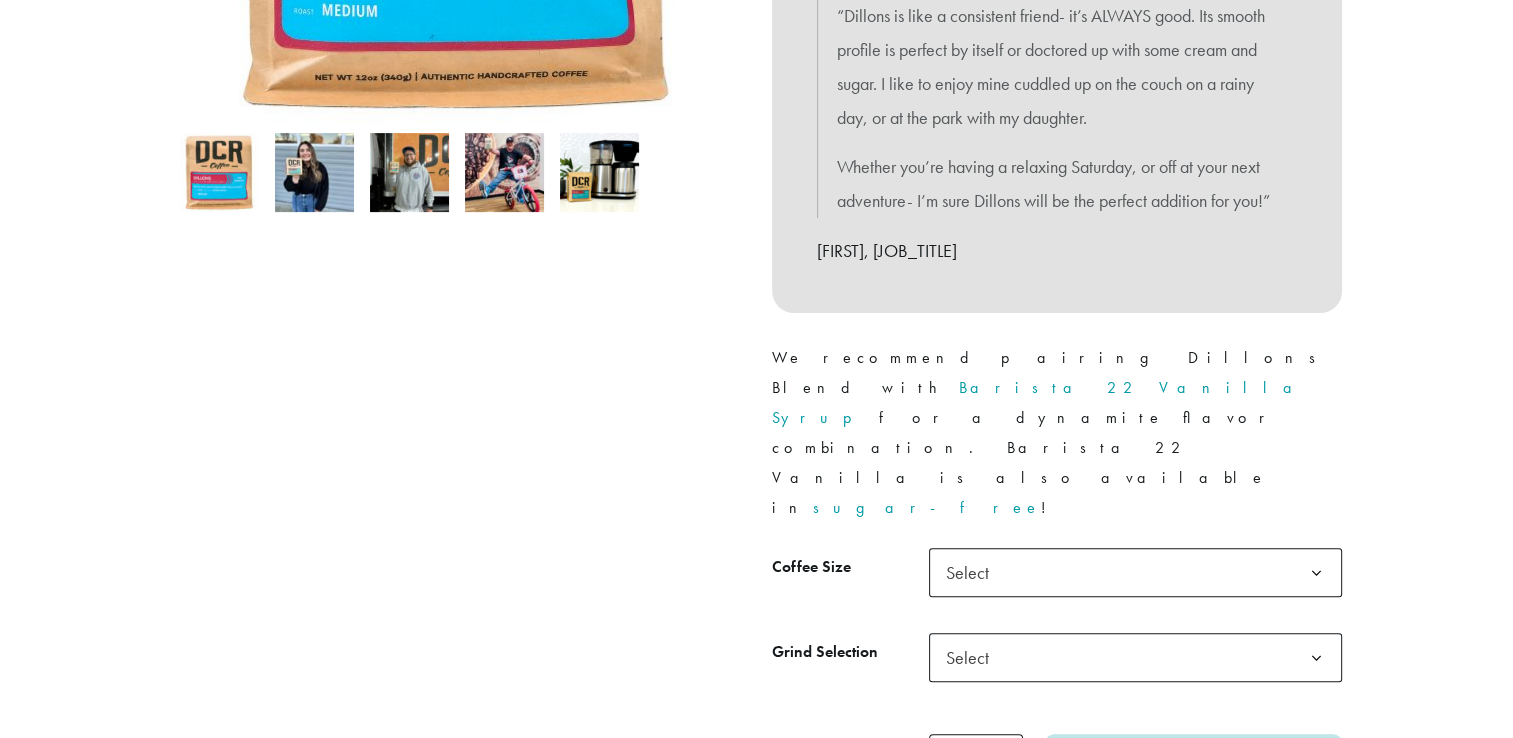 click on "Select" 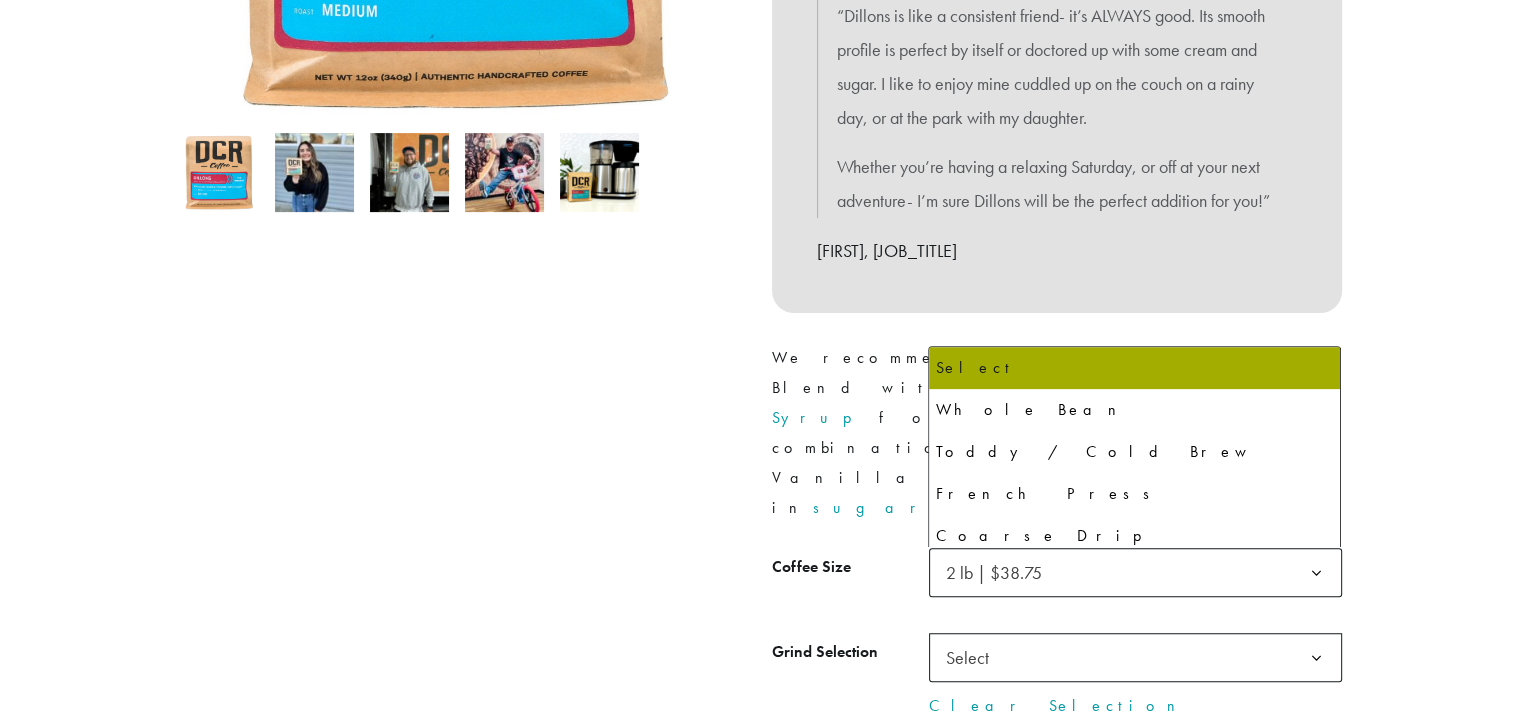 click on "Select" 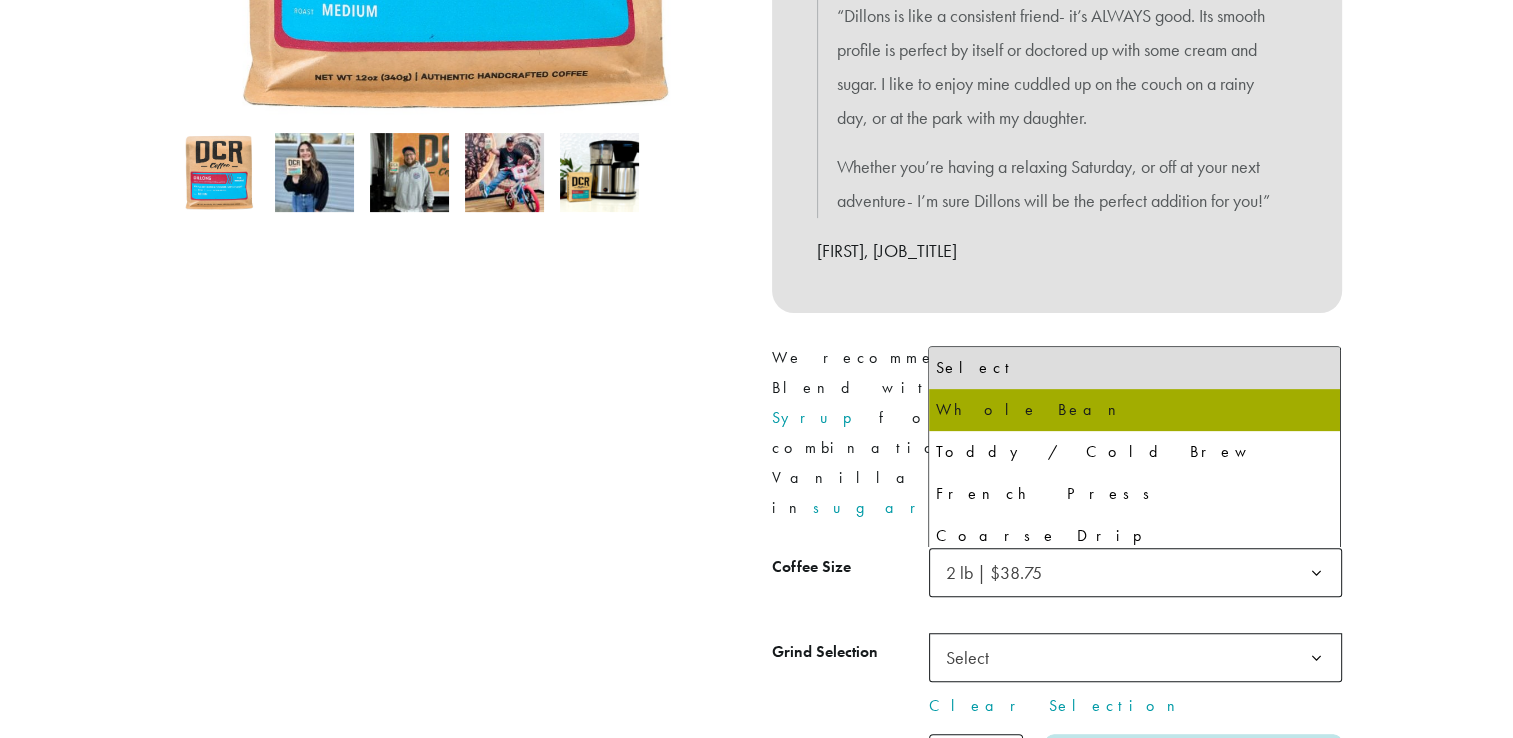 select on "**********" 